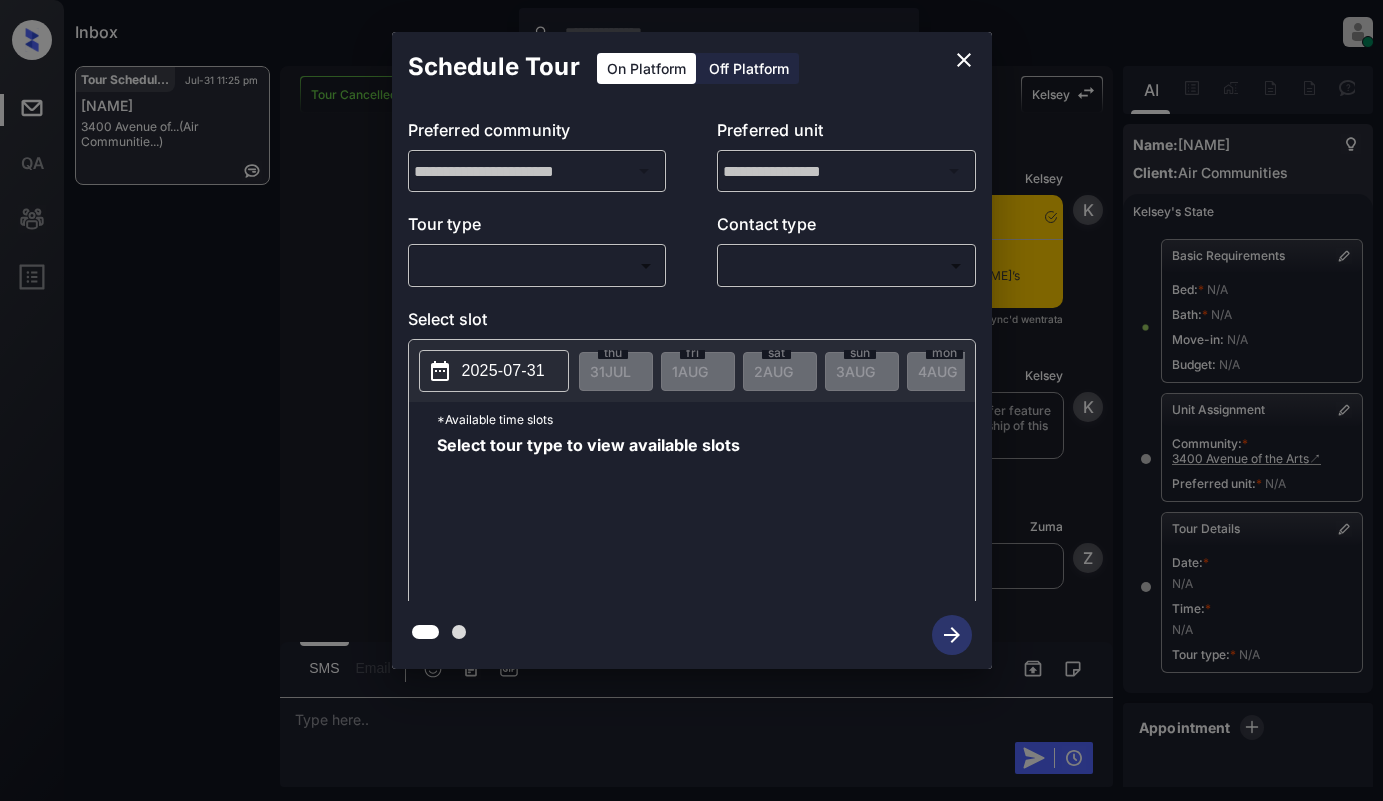 scroll, scrollTop: 0, scrollLeft: 0, axis: both 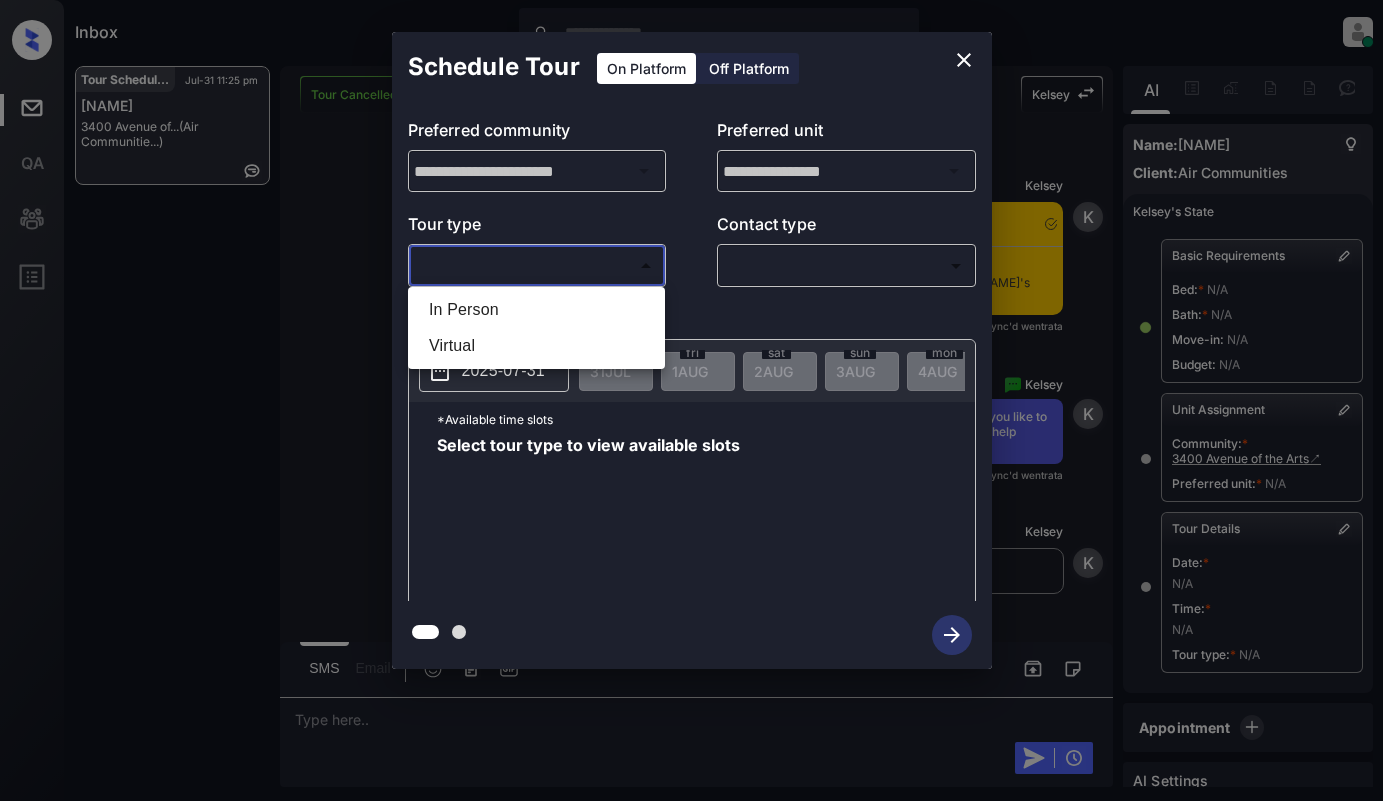 click on "Inbox Dominic Ceralde Online Set yourself   offline Set yourself   on break Profile Switch to  light  mode Sign out Tour Scheduled Jul-31 11:25 pm   Elizabeth Marc... 3400 Avenue of...  (Air Communitie...) Tour Cancelled Lost Lead Sentiment: Angry Upon sliding the acknowledgement:  Lead will move to lost stage. * ​ SMS and call option will be set to opt out. AFM will be turned off for the lead. Kelsey New Message Kelsey Notes Note: <a href="https://conversation.getzuma.com/685b115a4a93071e0b7618c2">https://conversation.getzuma.com/685b115a4a93071e0b7618c2</a> - Paste this link into your browser to view Kelsey’s conversation with the prospect Jun 24, 2025 01:58 pm  Sync'd w  entrata K New Message Kelsey Due to the activation of disableLeadTransfer feature flag, Kelsey will no longer transfer ownership of this CRM guest card Jun 24, 2025 01:58 pm K New Message Zuma Lead transferred to leasing agent: kelsey Jun 24, 2025 01:58 pm Z New Message Agent Lead created via emailParser in Inbound stage. A New Message" at bounding box center [691, 400] 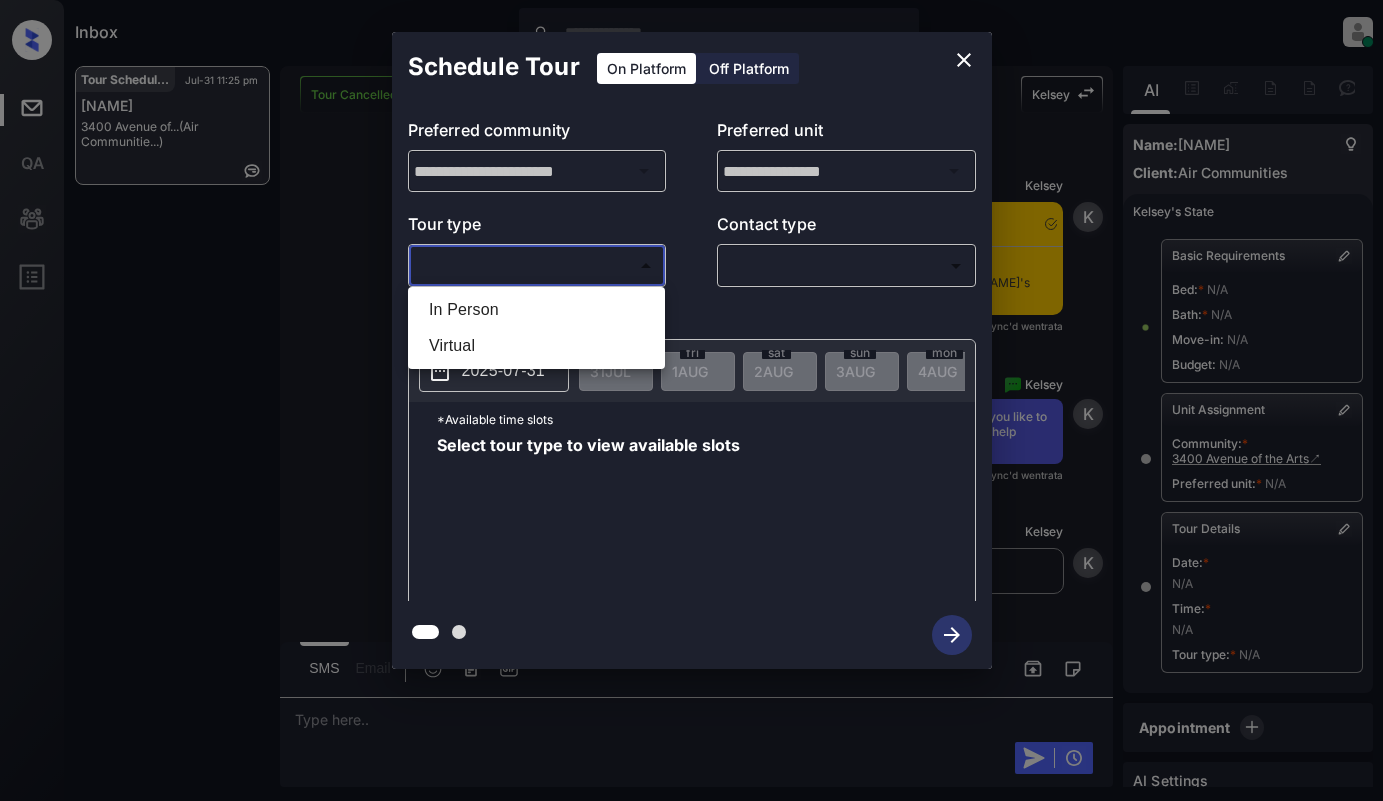 click on "In Person" at bounding box center (536, 310) 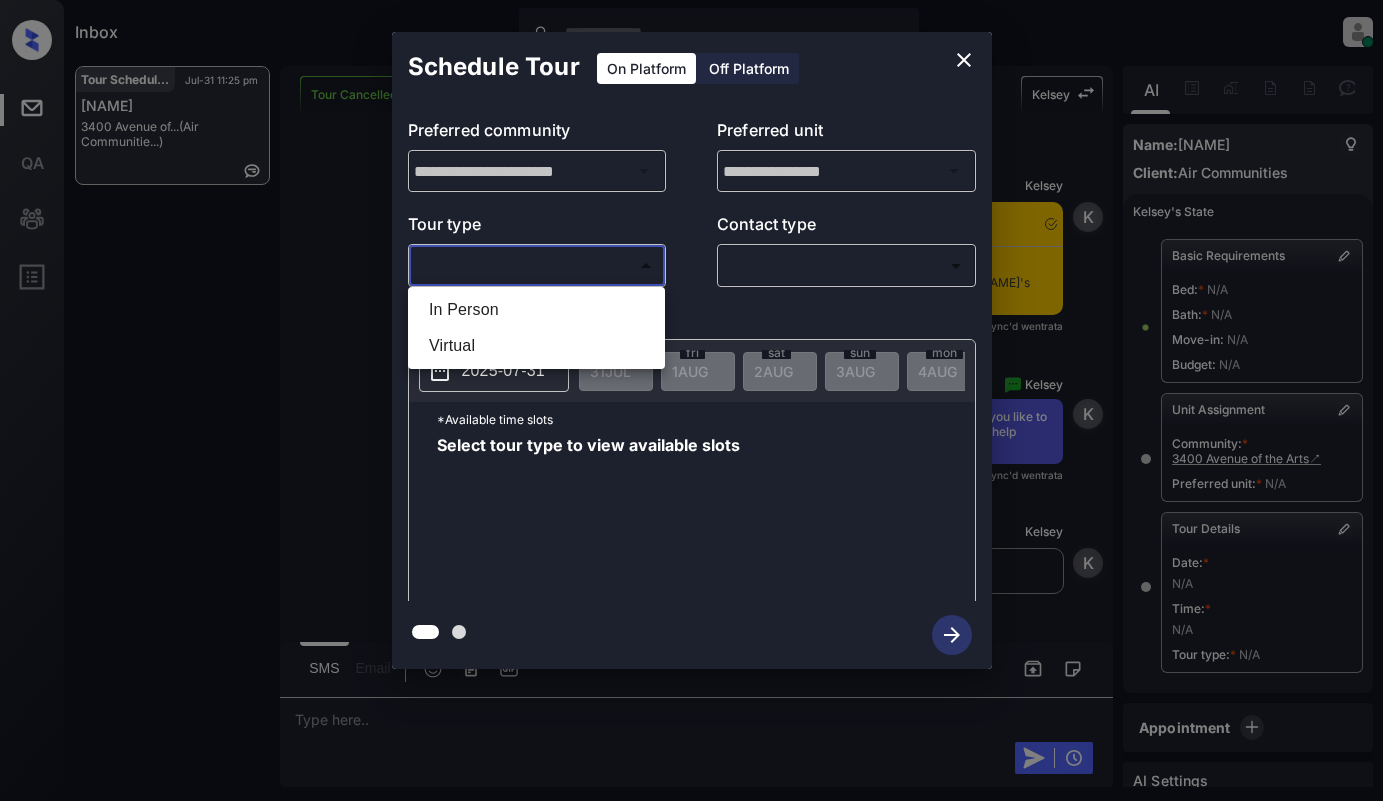 type on "********" 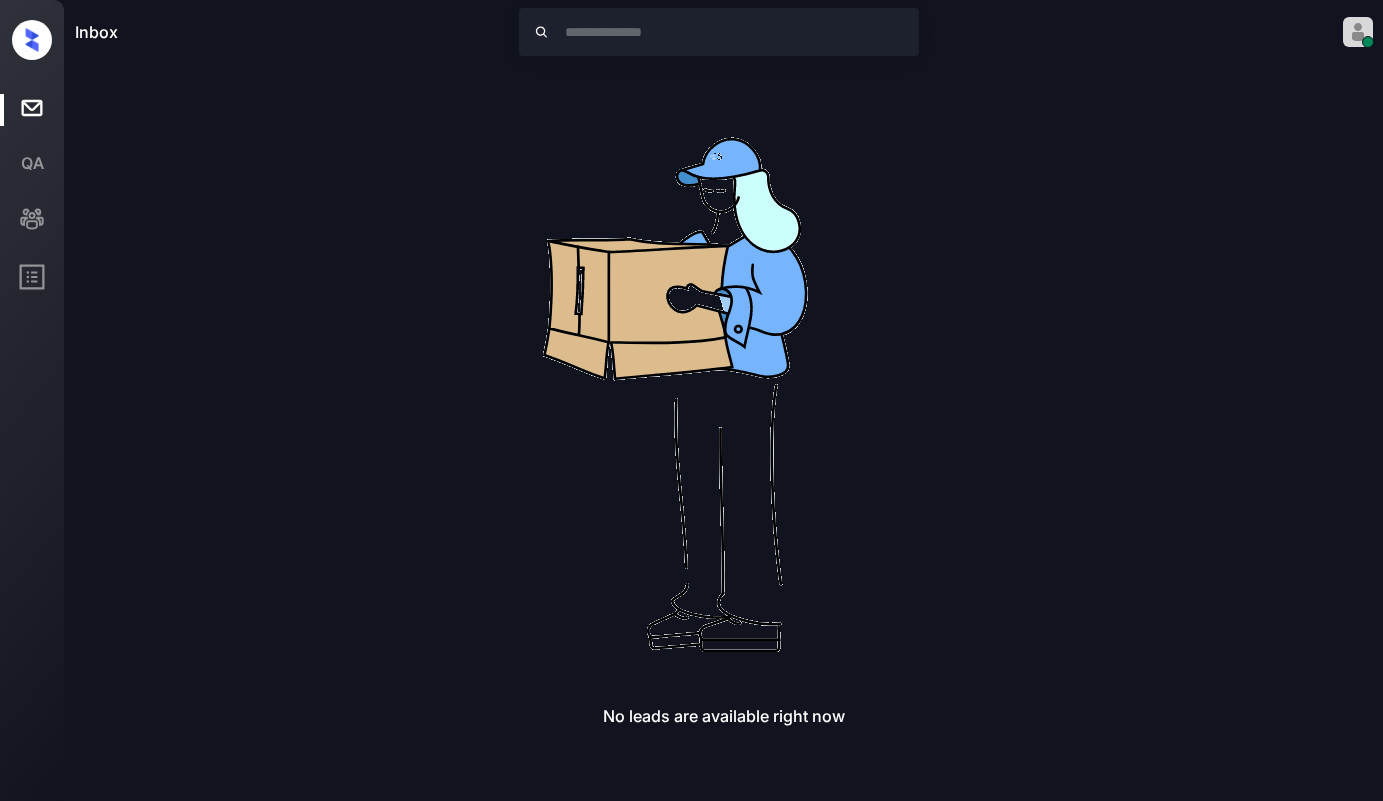 click at bounding box center (724, 386) 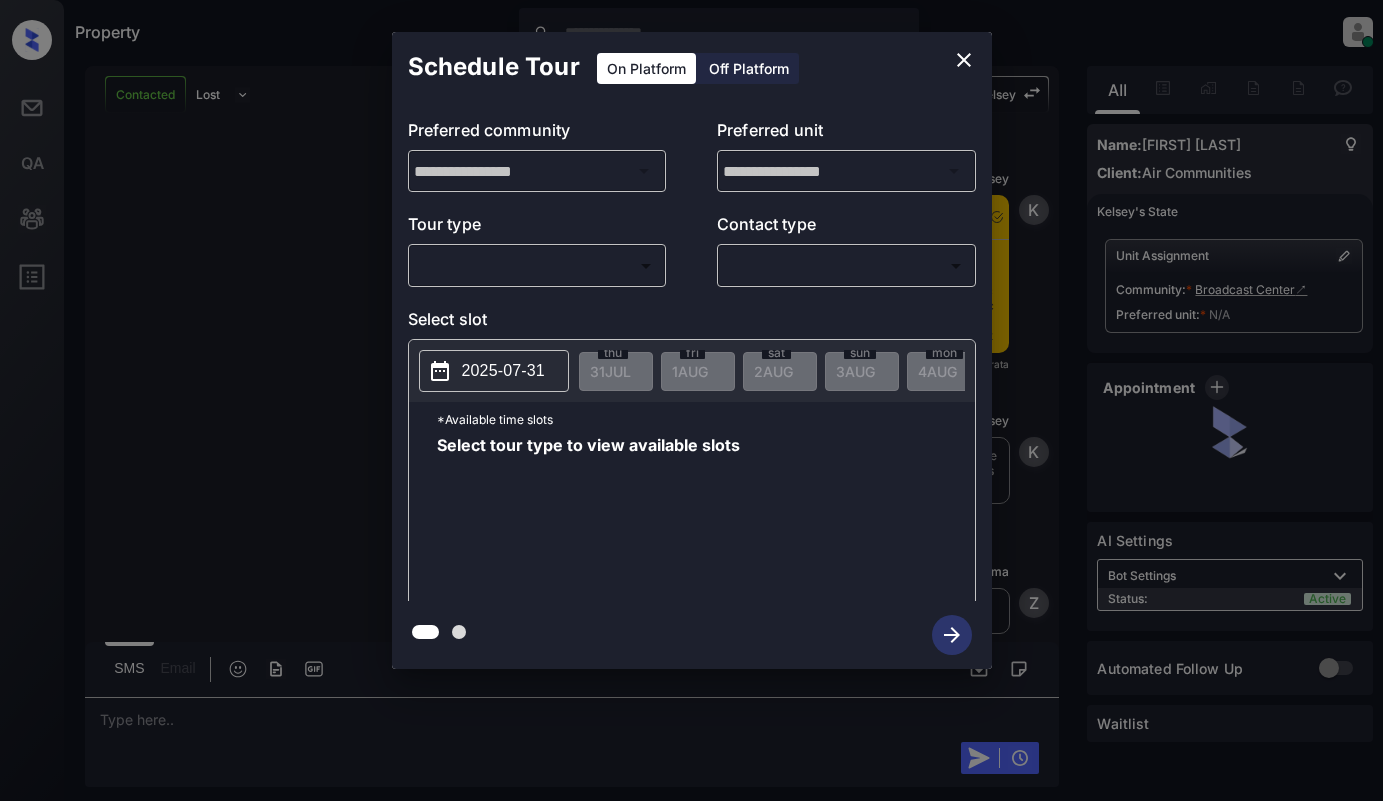 scroll, scrollTop: 0, scrollLeft: 0, axis: both 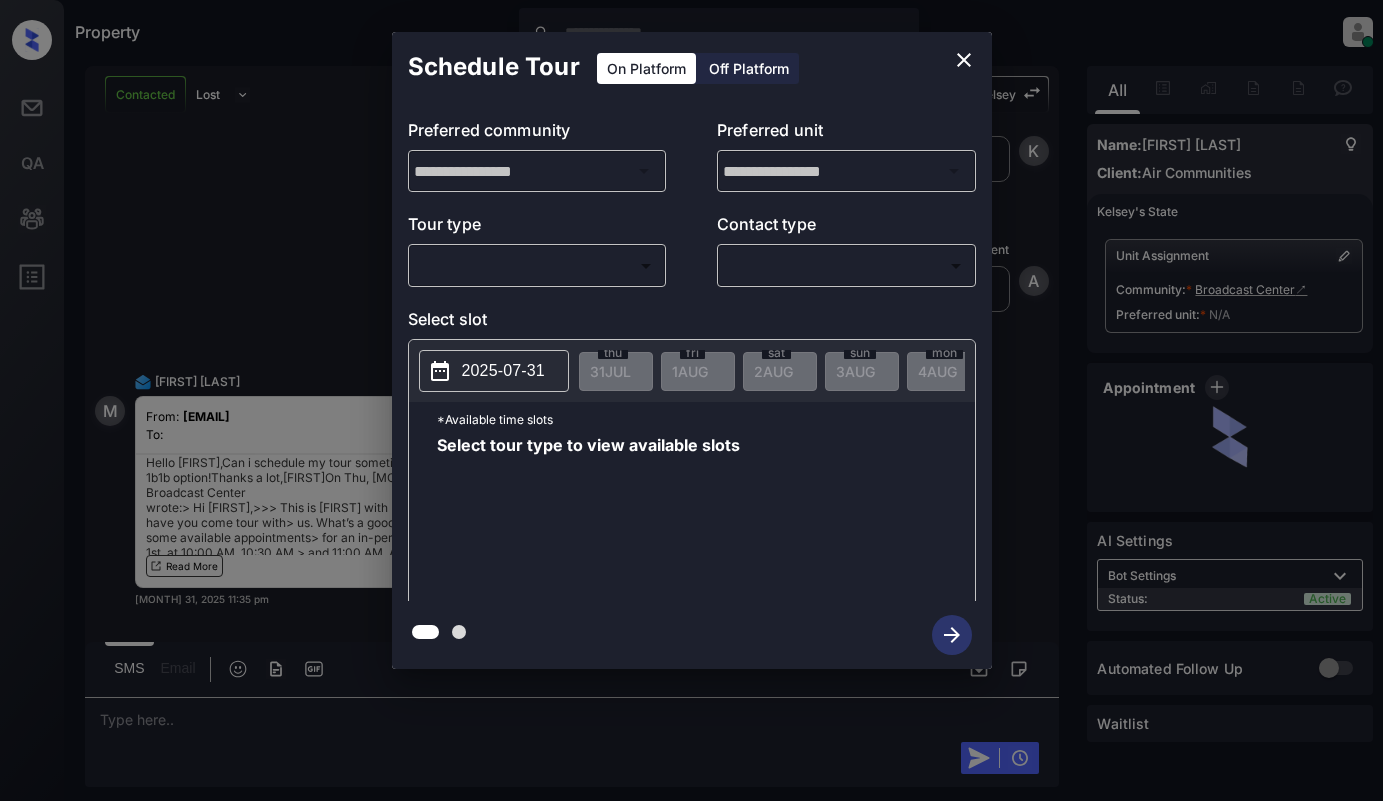 click on "​ ​" at bounding box center [537, 265] 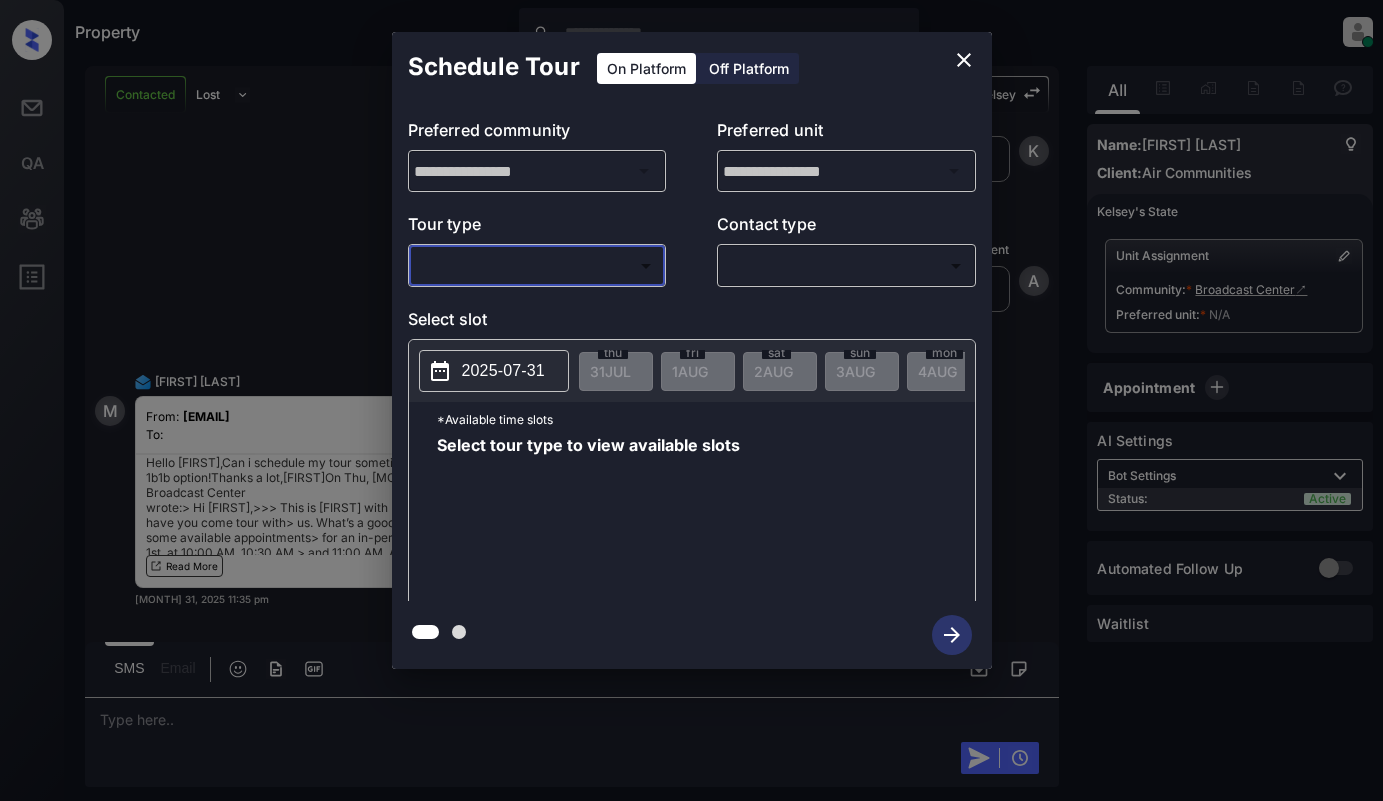 click on "Property [LAST] [LAST] Online Set yourself   offline Set yourself   on break Profile Switch to  light  mode Sign out Contacted Lost Lead Sentiment: Angry Upon sliding the acknowledgement:  Lead will move to lost stage. * ​ SMS and call option will be set to opt out. AFM will be turned off for the lead. Kelsey New Message Kelsey Notes Note: <a href="https://conversation.getzuma.com/688c58454f5c32649fbbfec9">https://conversation.getzuma.com/688c58454f5c32649fbbfec9</a> - Paste this link into your browser to view Kelsey’s conversation with the prospect [DATE] [TIME]  Sync'd w  entrata K New Message Kelsey Due to the activation of disableLeadTransfer feature flag, Kelsey will no longer transfer ownership of this CRM guest card [DATE] [TIME] K New Message Zuma Lead transferred to leasing agent: kelsey [DATE] [TIME] Z New Message Agent Lead created via ilsWebhook in Inbound stage. [DATE] [TIME] A New Message Agent AFM Request sent to Kelsey. [DATE] [TIME] A New Message" at bounding box center [691, 400] 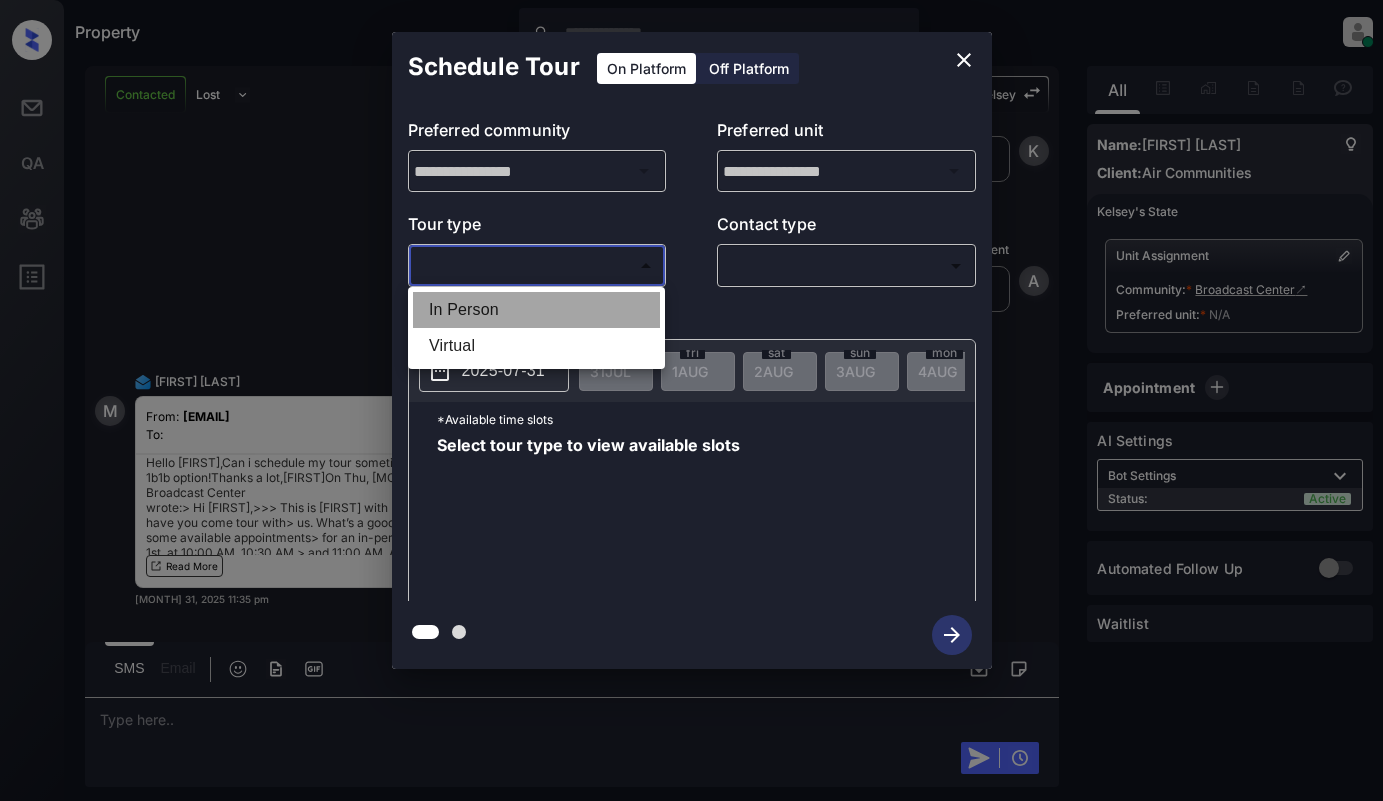 click on "In Person" at bounding box center (536, 310) 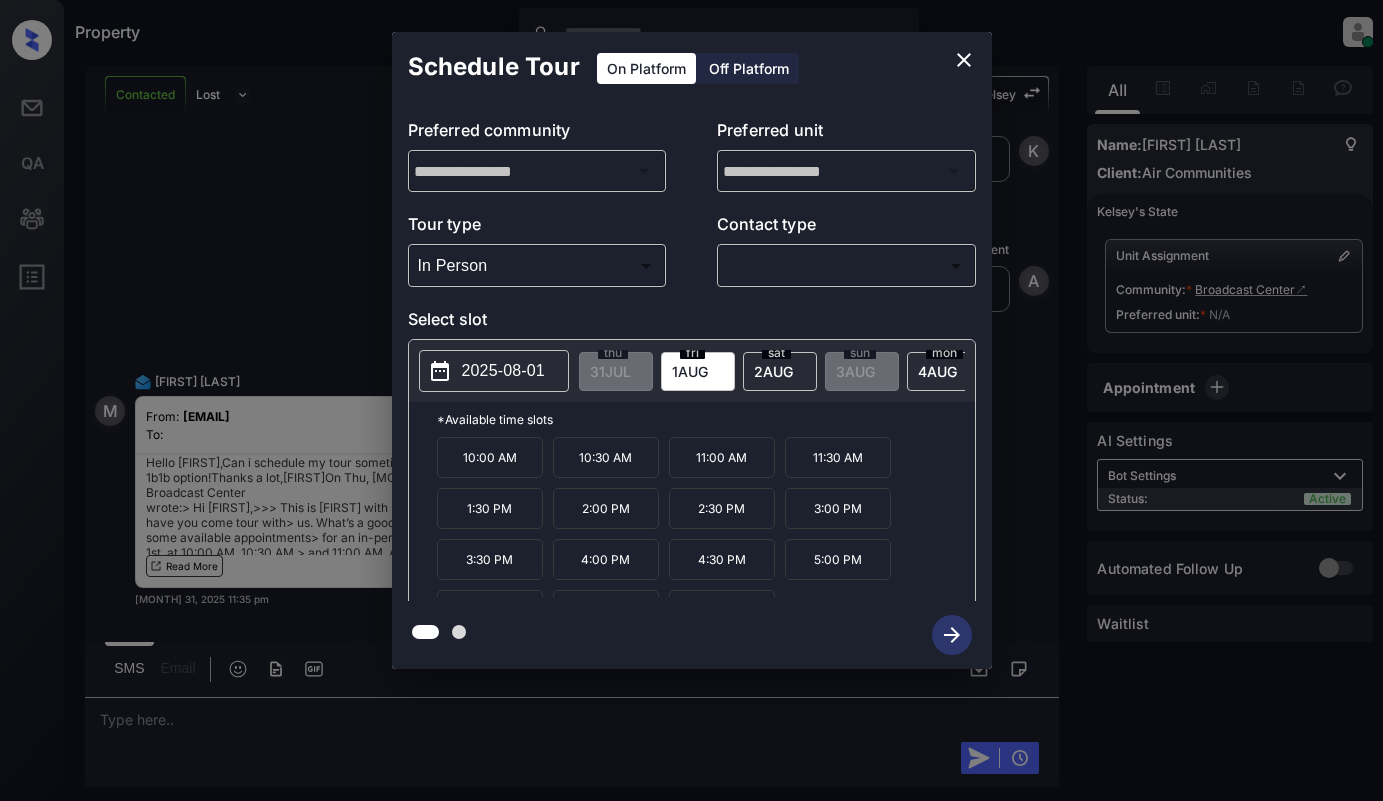 click on "2025-08-01" at bounding box center (503, 371) 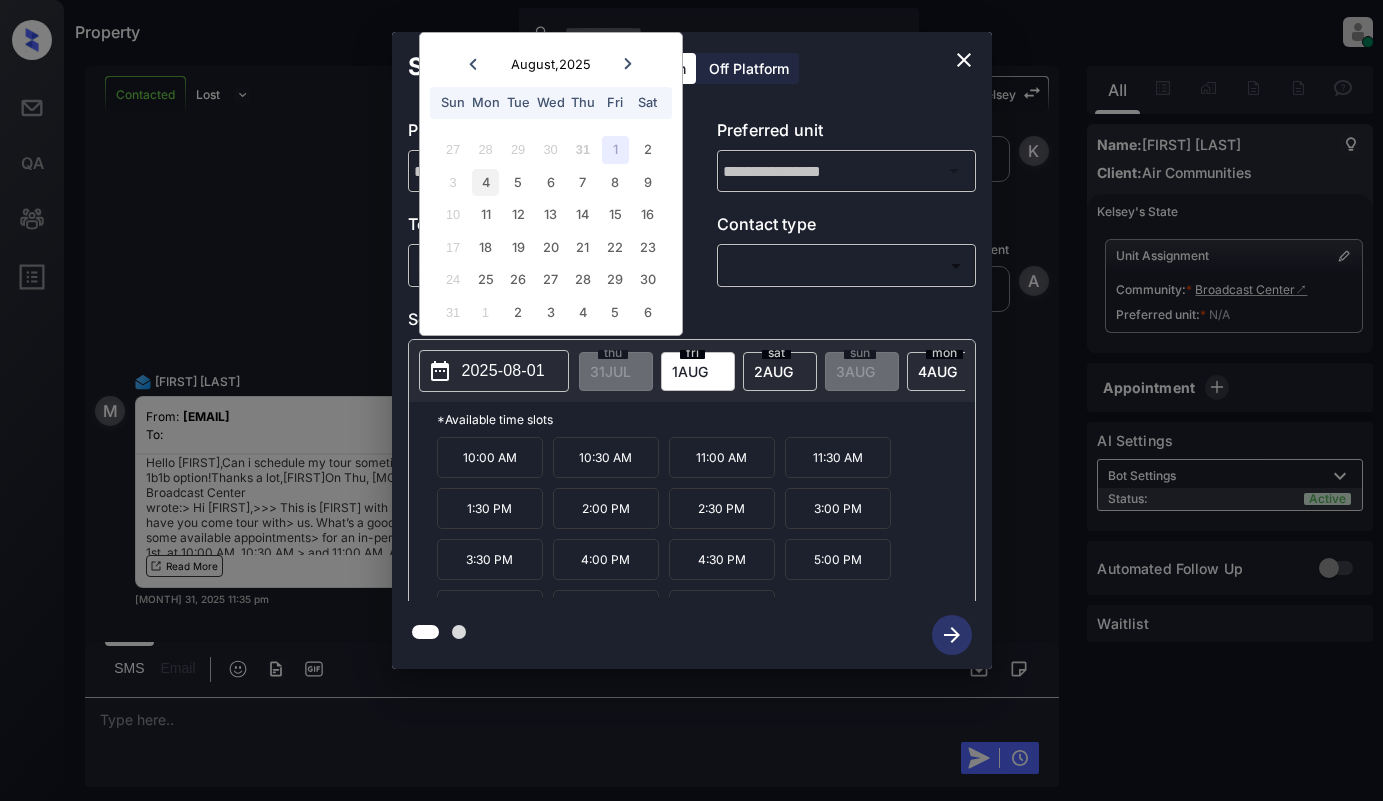 click on "4" at bounding box center (485, 182) 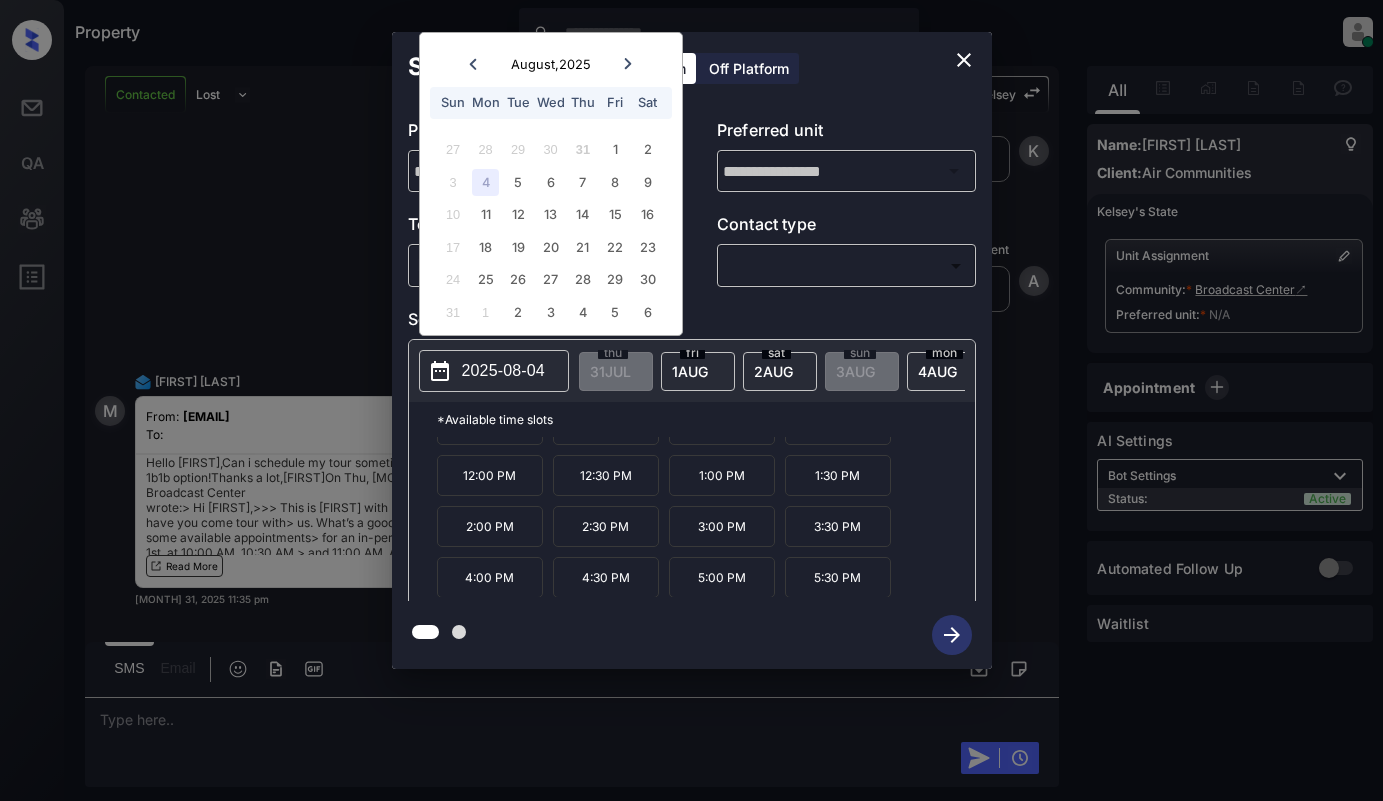 scroll, scrollTop: 85, scrollLeft: 0, axis: vertical 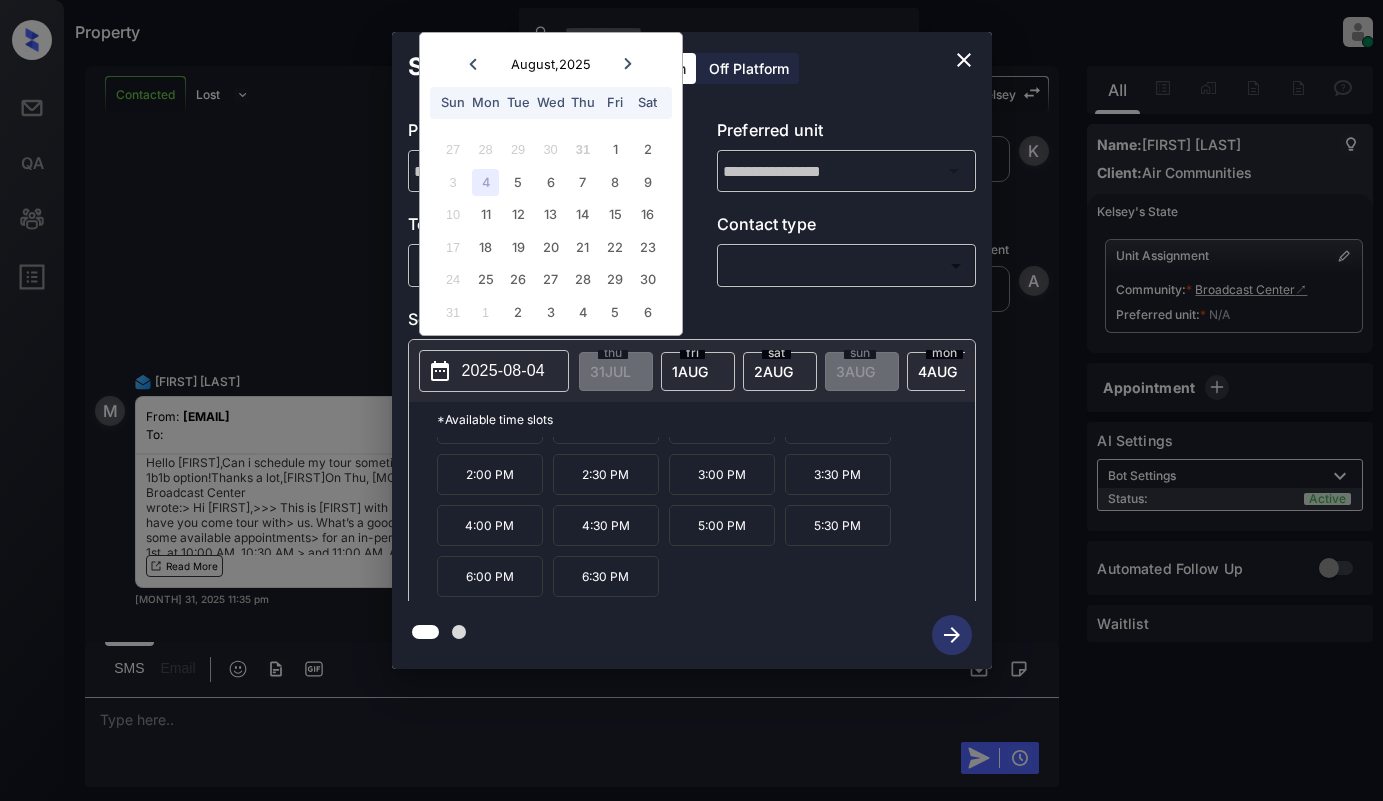 click 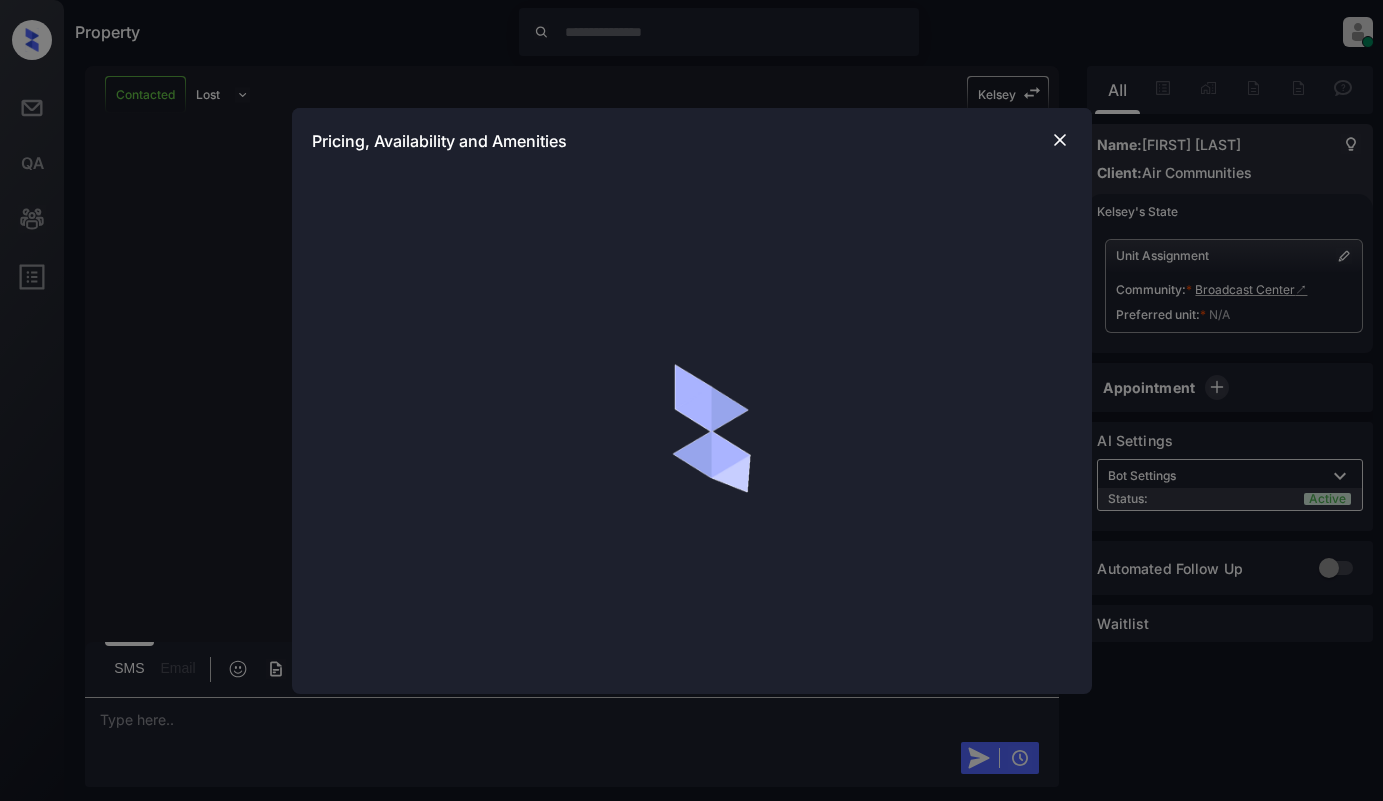 scroll, scrollTop: 0, scrollLeft: 0, axis: both 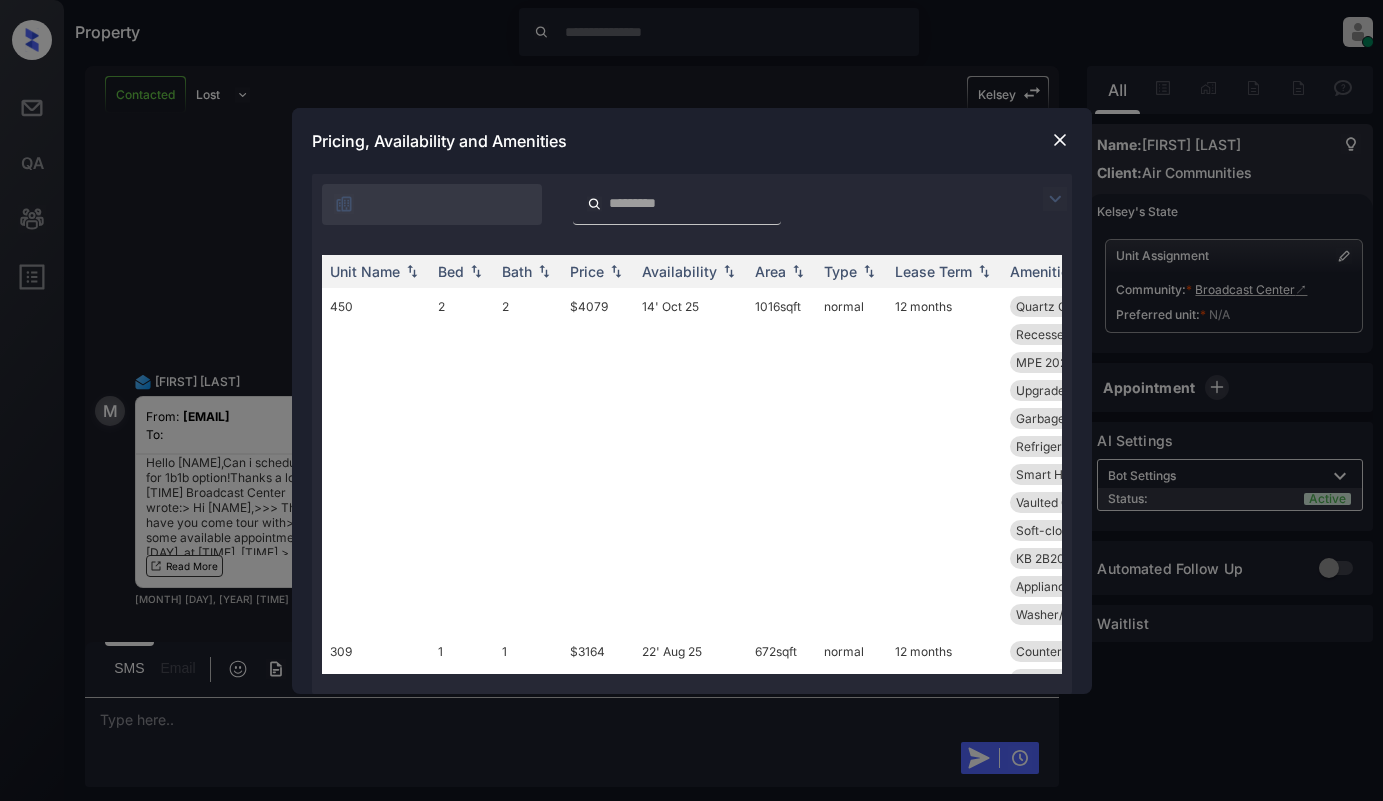 click at bounding box center [1055, 199] 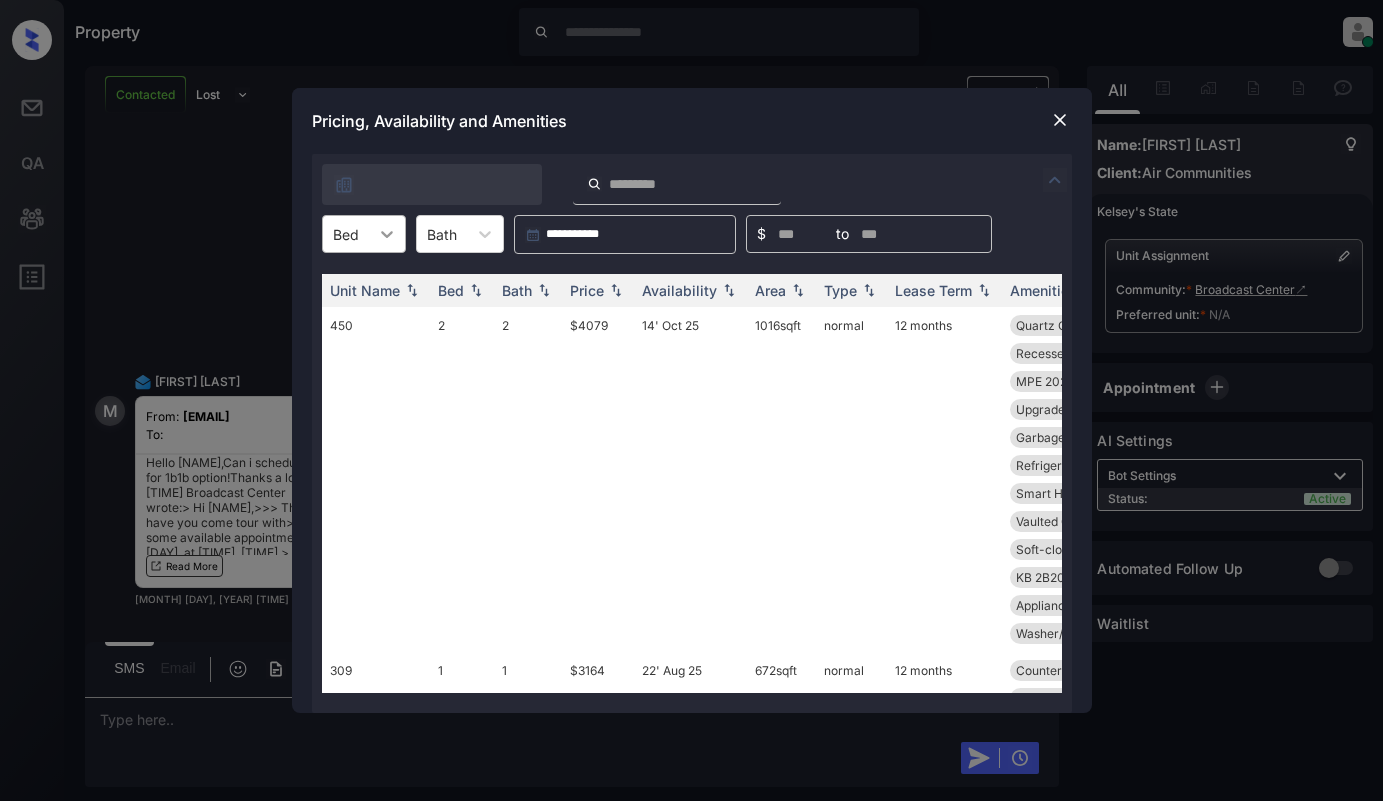 click 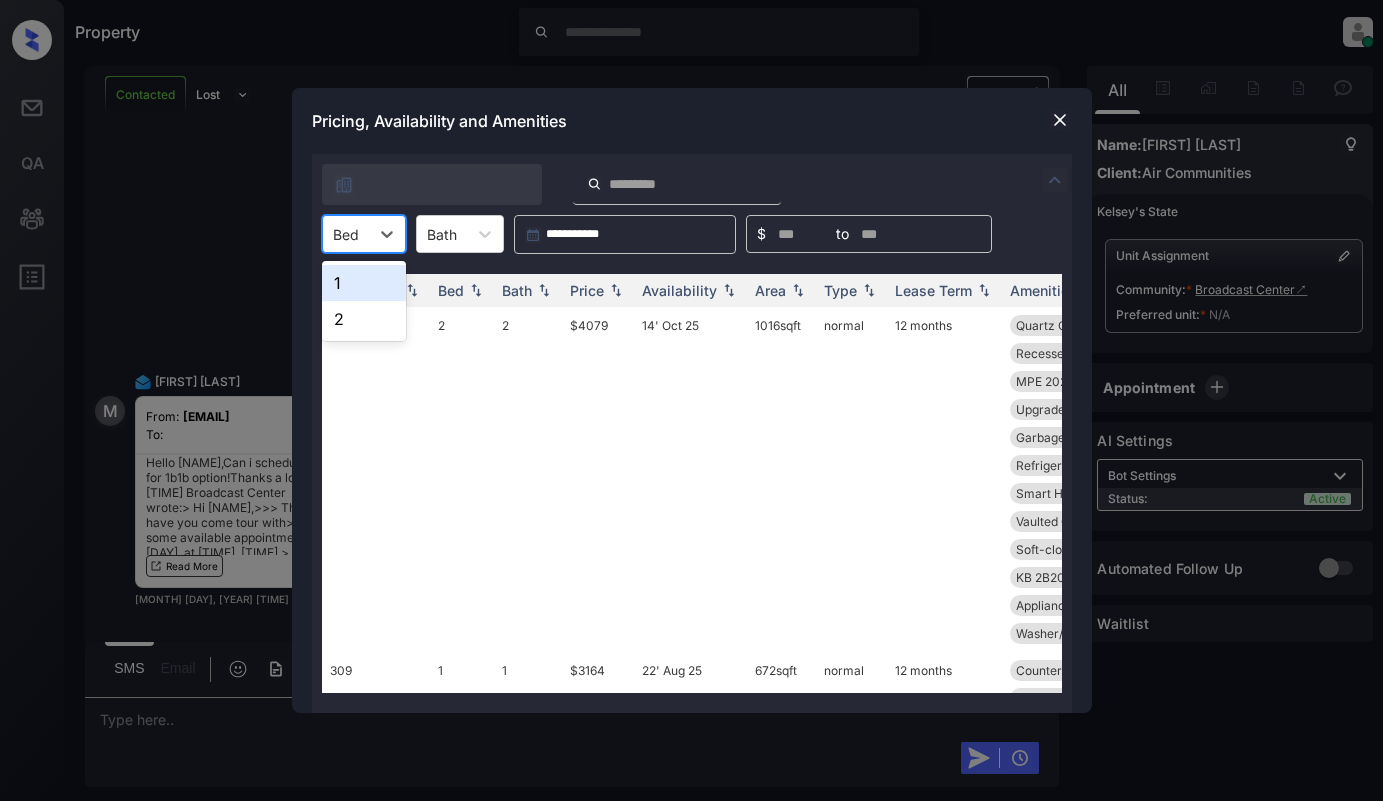 click on "1" at bounding box center (364, 283) 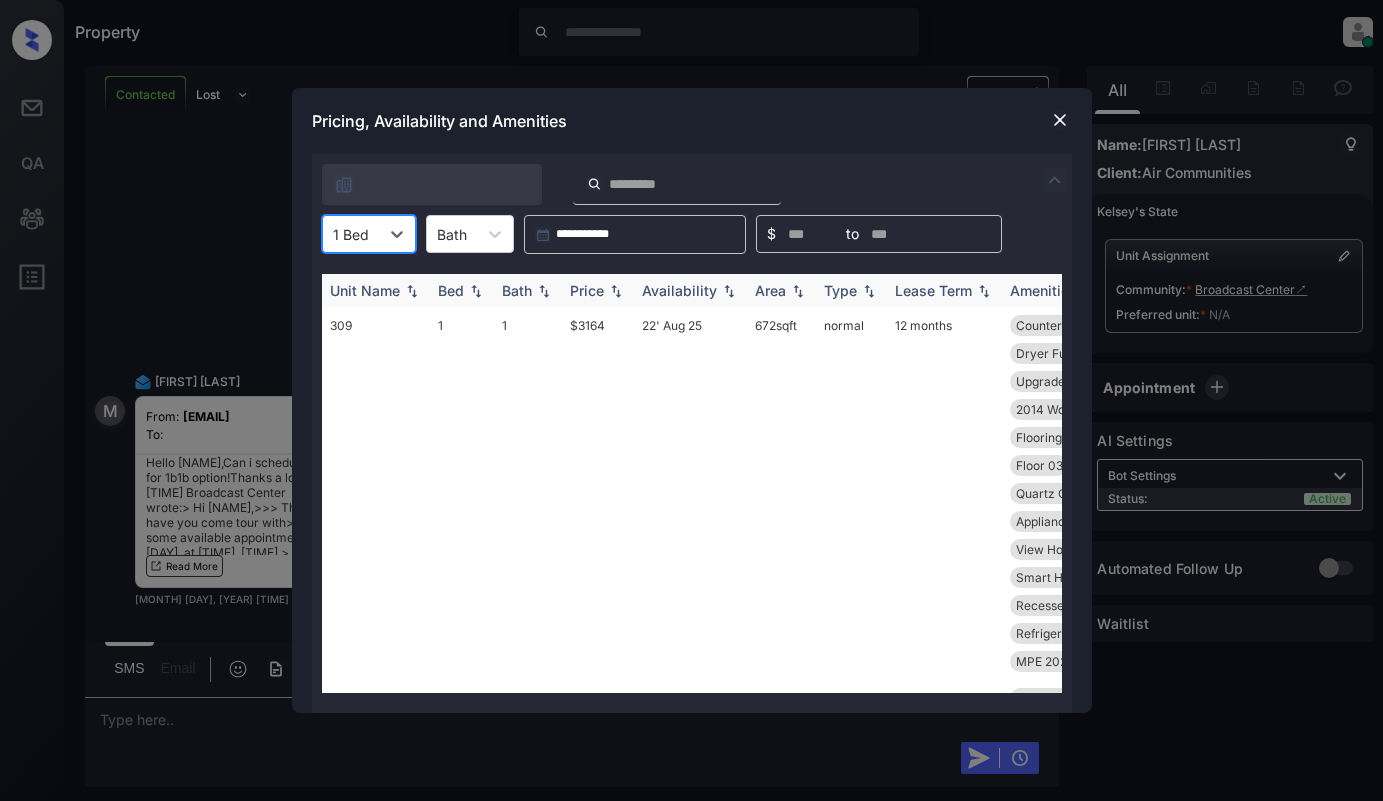 click on "Price" at bounding box center (587, 290) 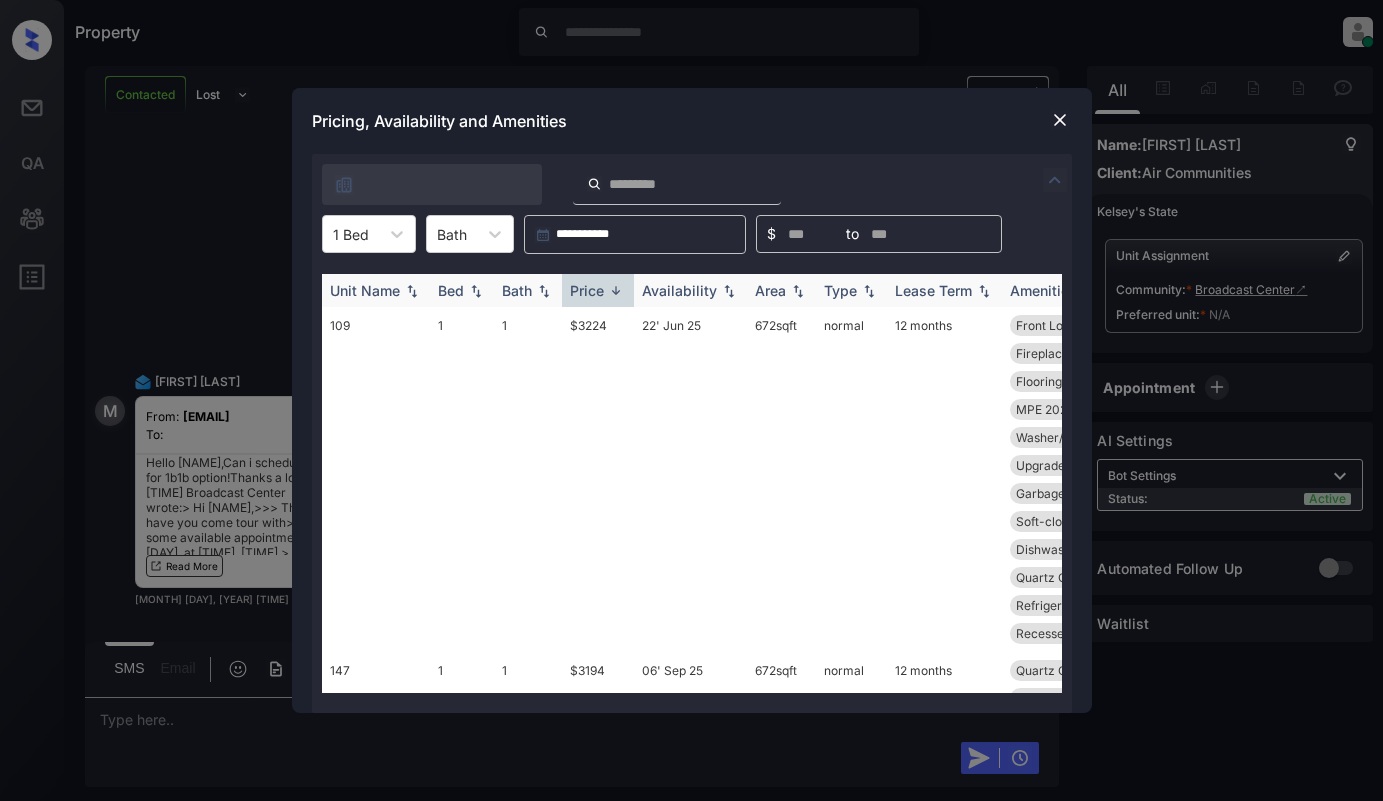 click on "Price" at bounding box center (587, 290) 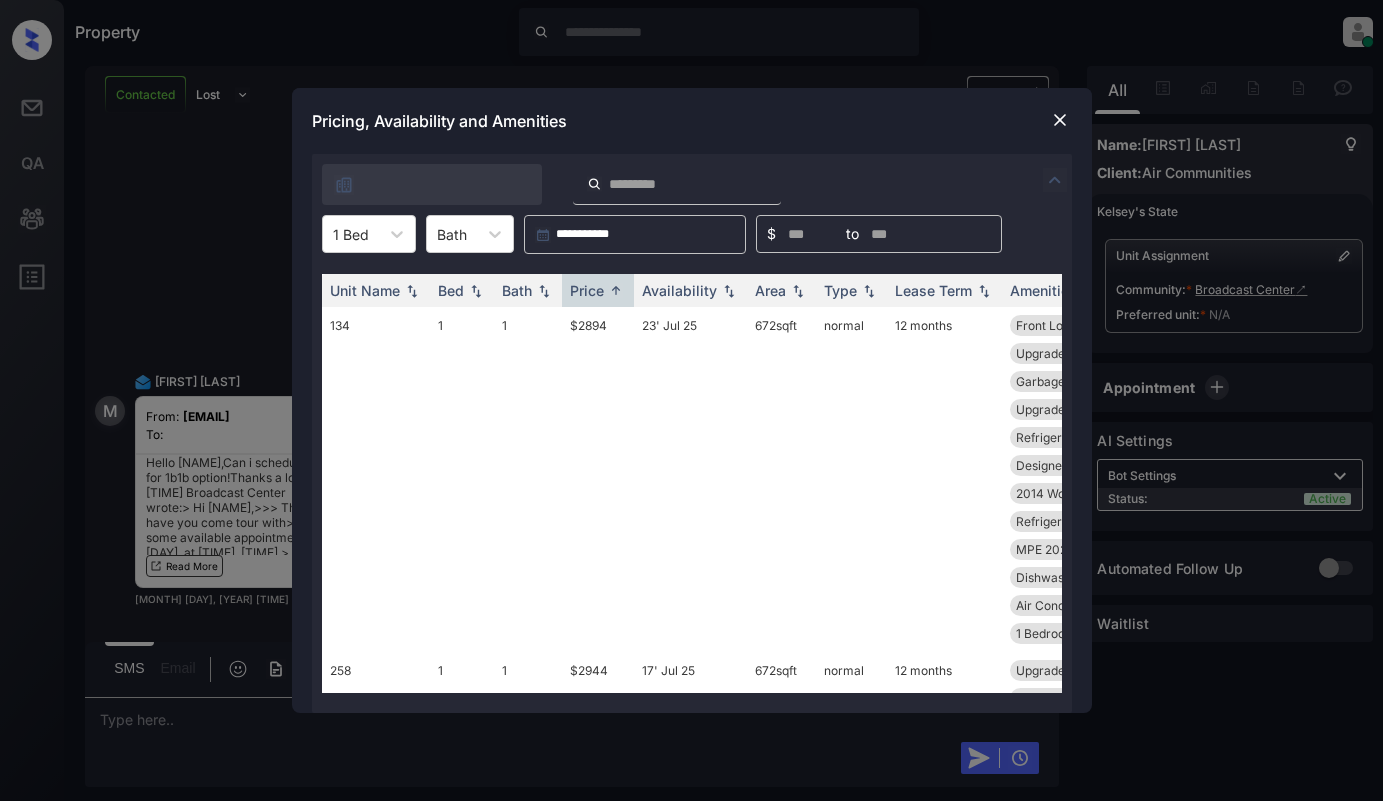 drag, startPoint x: 242, startPoint y: 224, endPoint x: 303, endPoint y: 313, distance: 107.8981 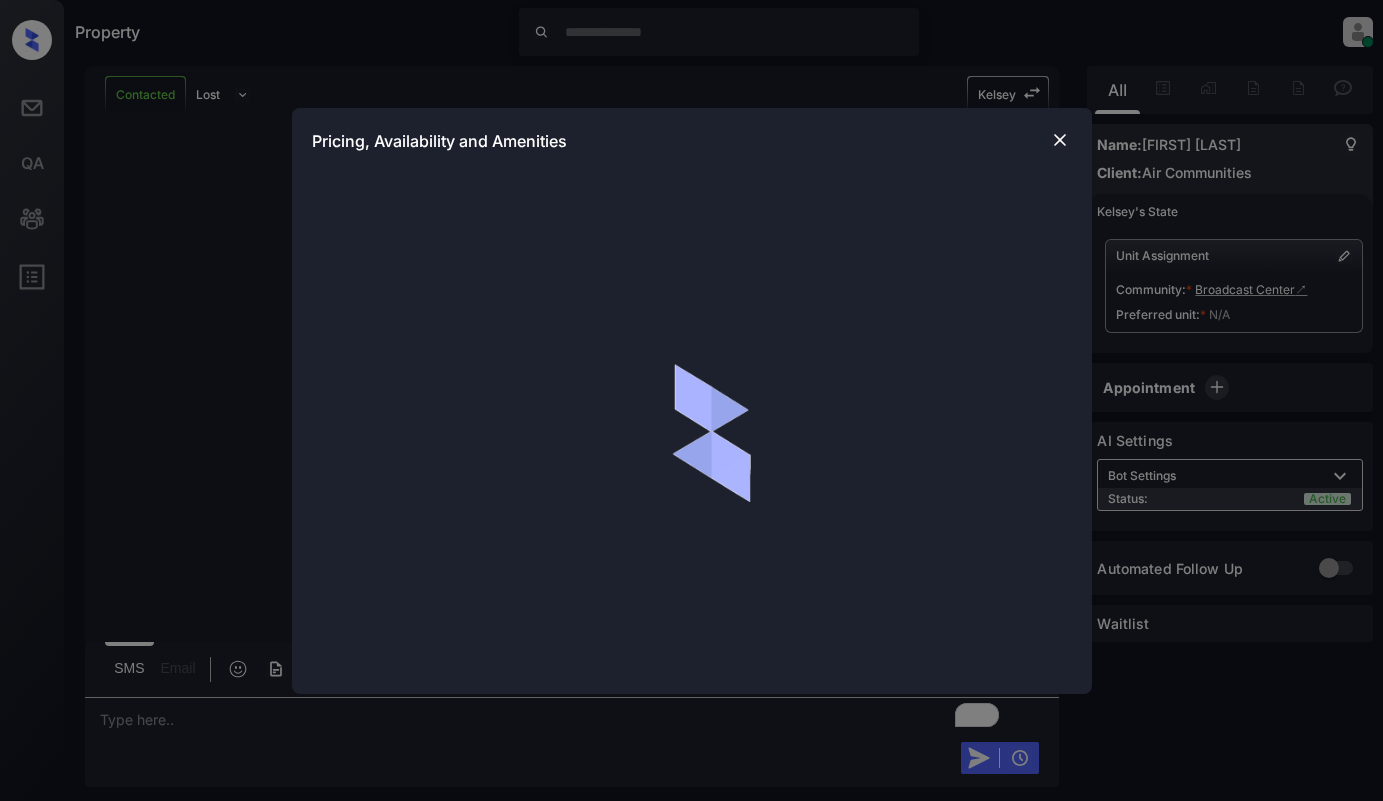 scroll, scrollTop: 0, scrollLeft: 0, axis: both 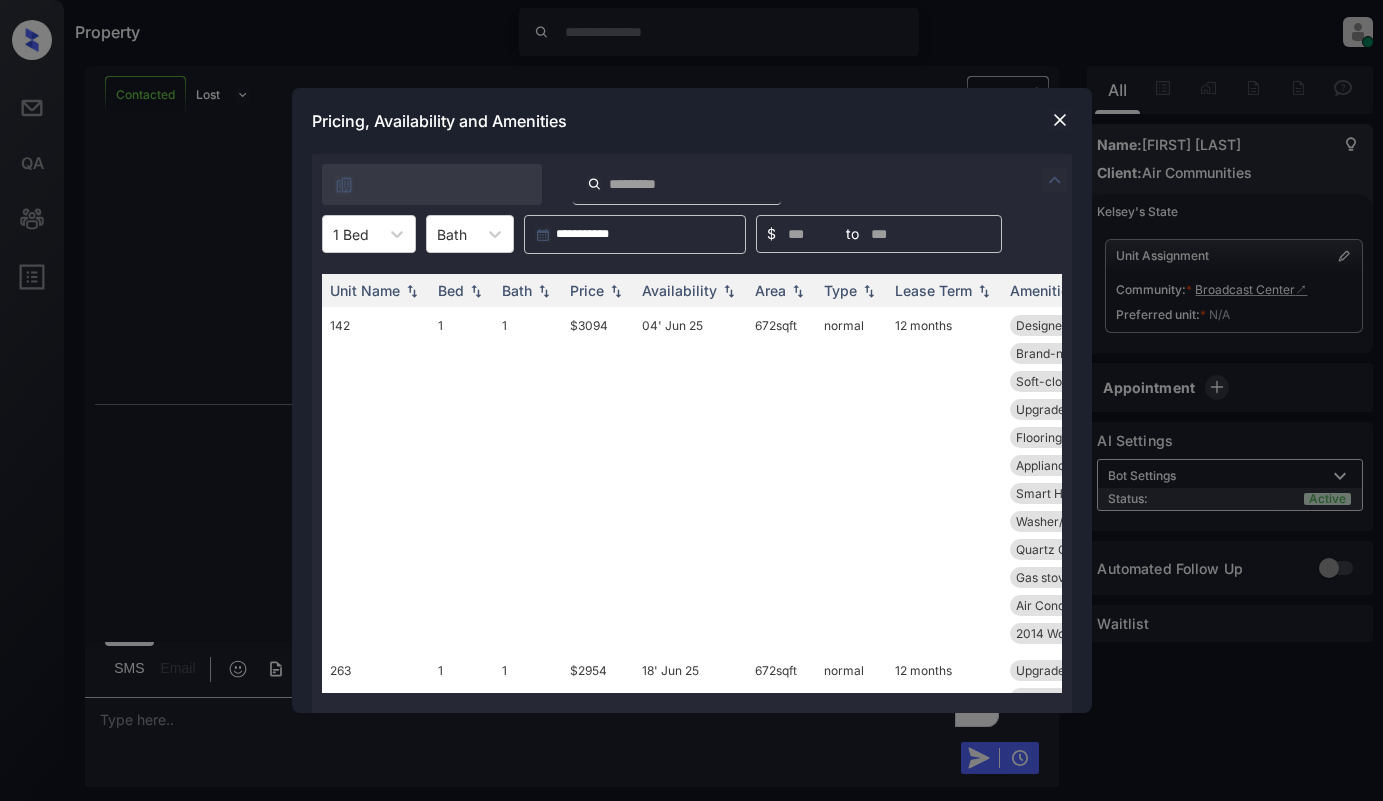 click at bounding box center [1055, 180] 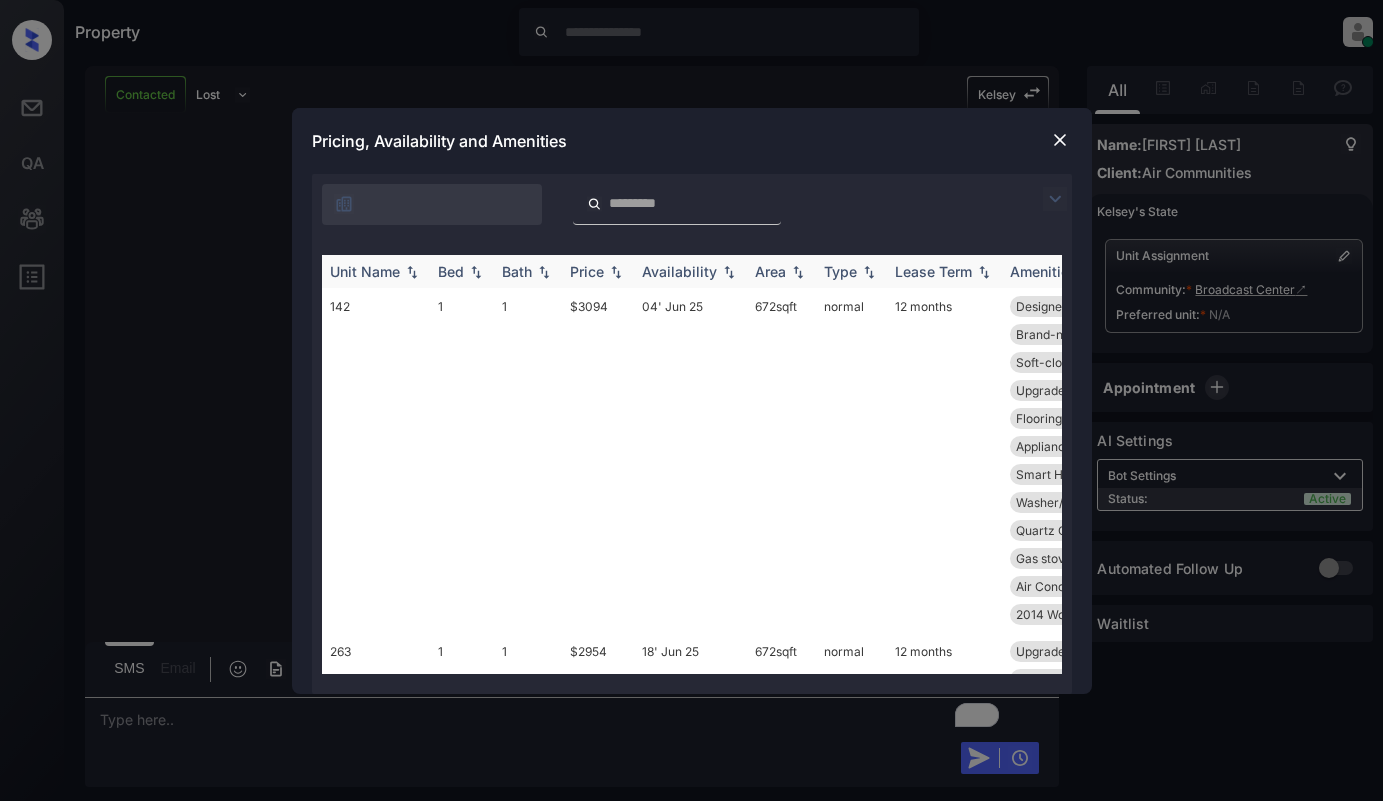click on "Price" at bounding box center (587, 271) 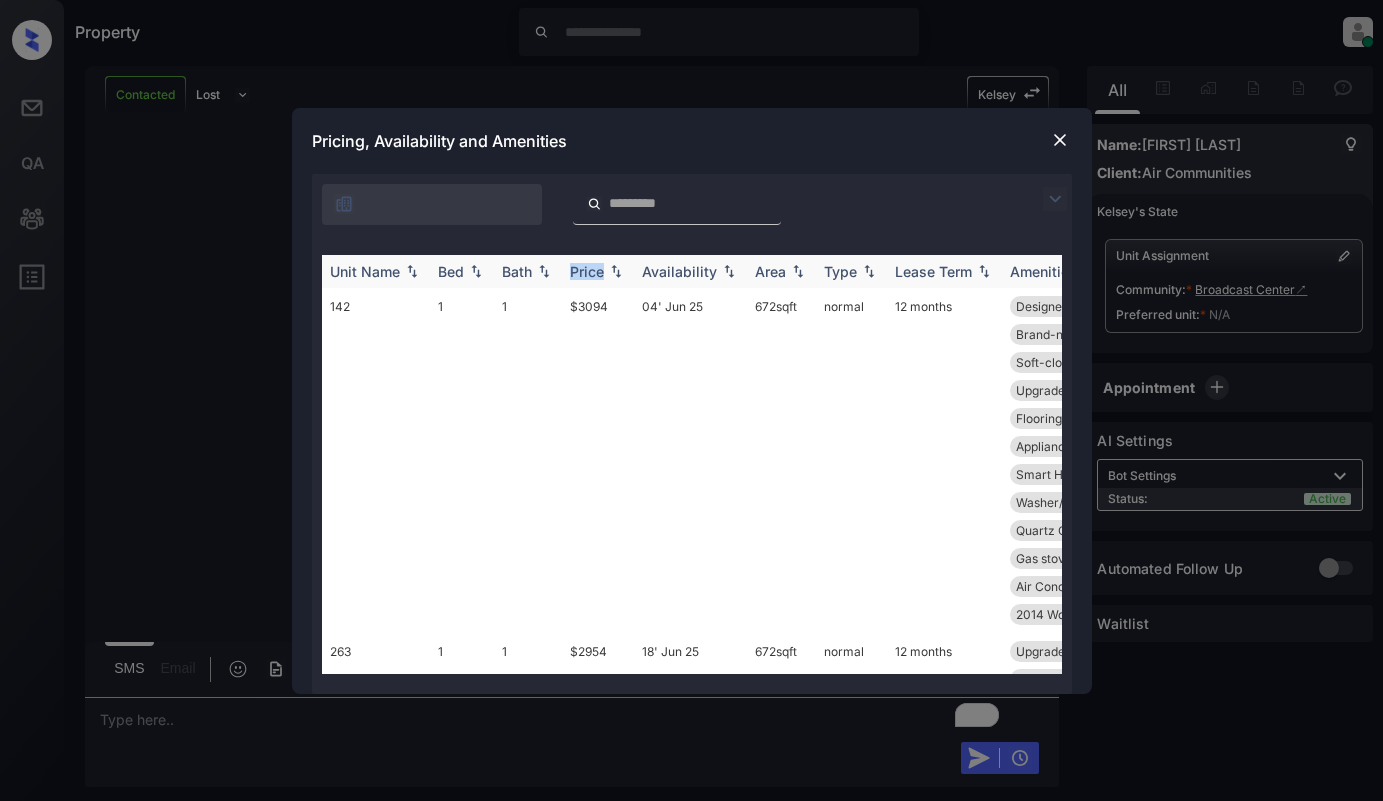 click on "Price" at bounding box center [587, 271] 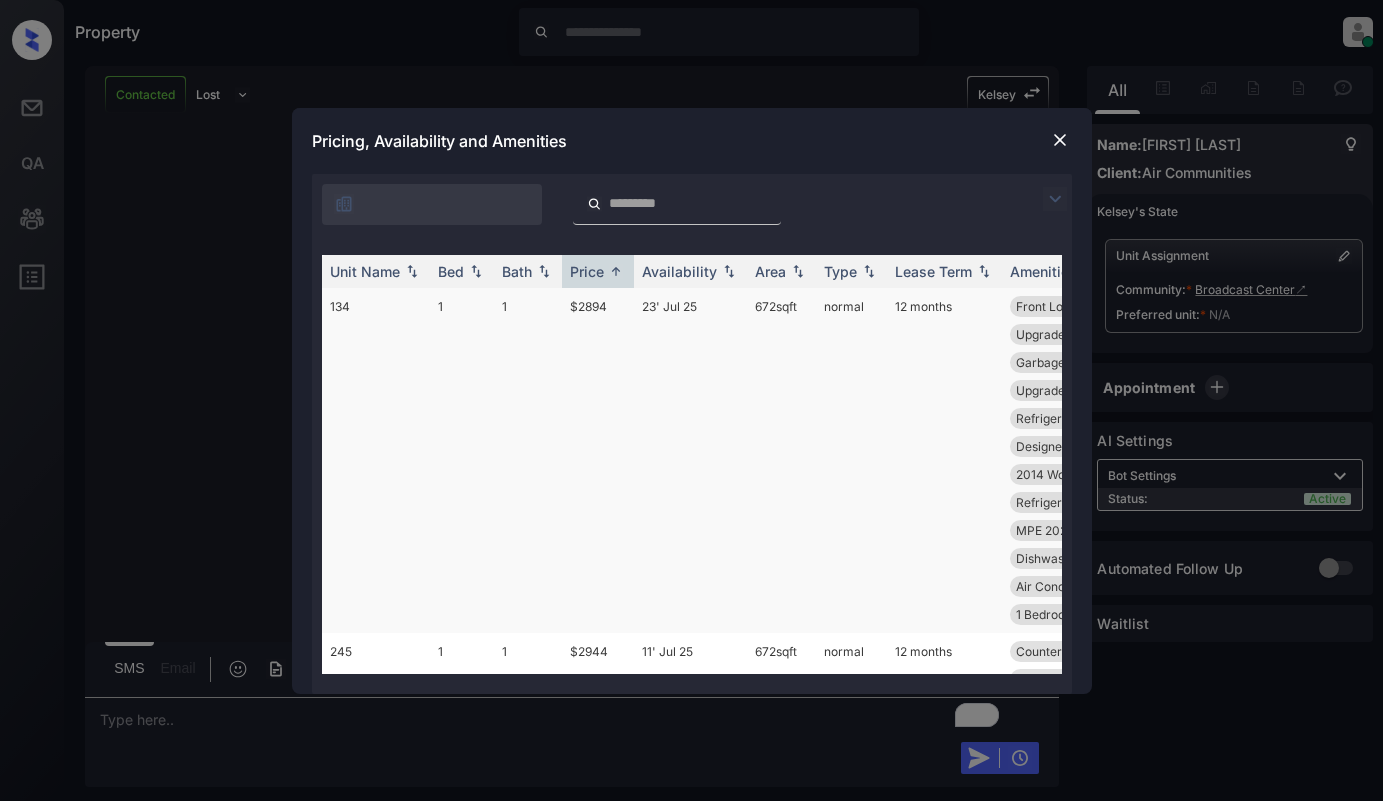 click on "$2894" at bounding box center [598, 460] 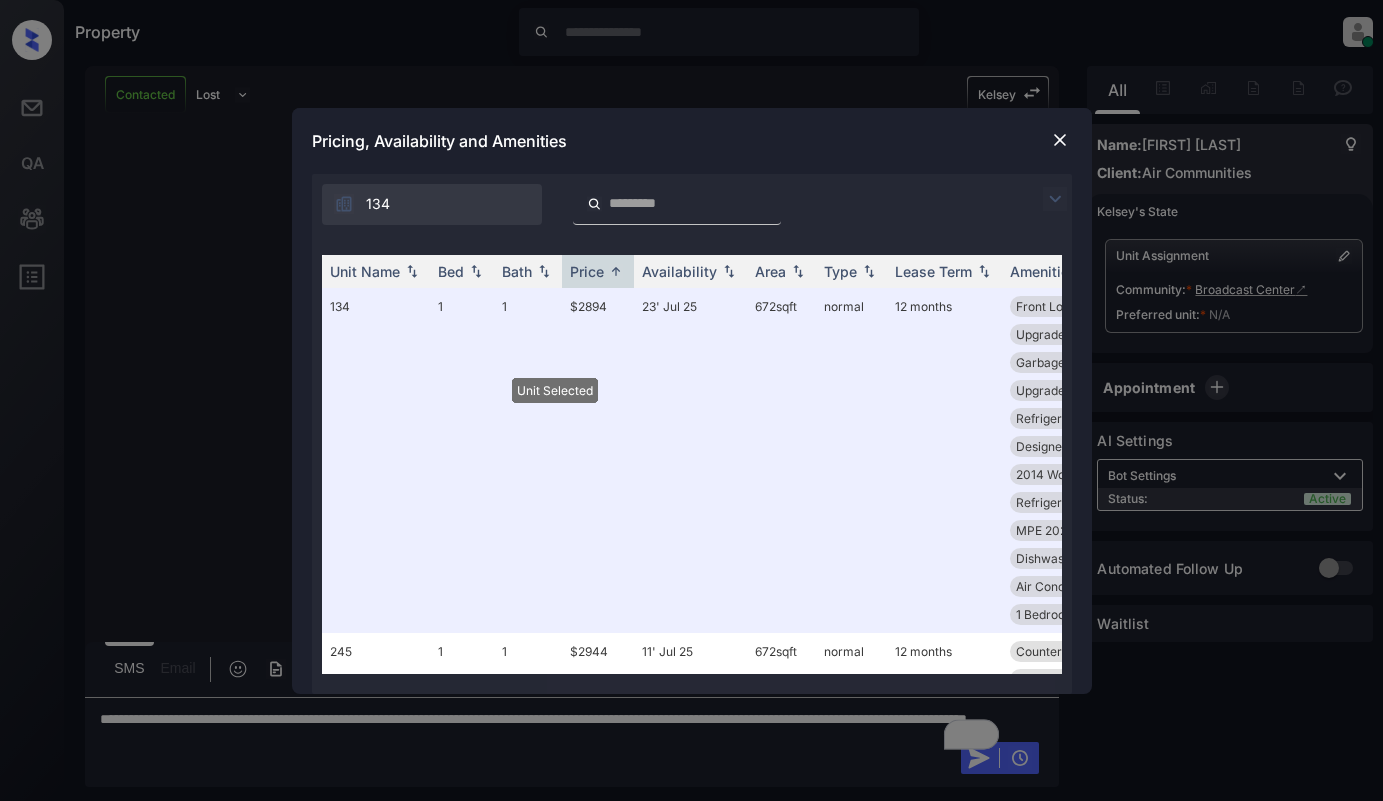 click at bounding box center (1060, 140) 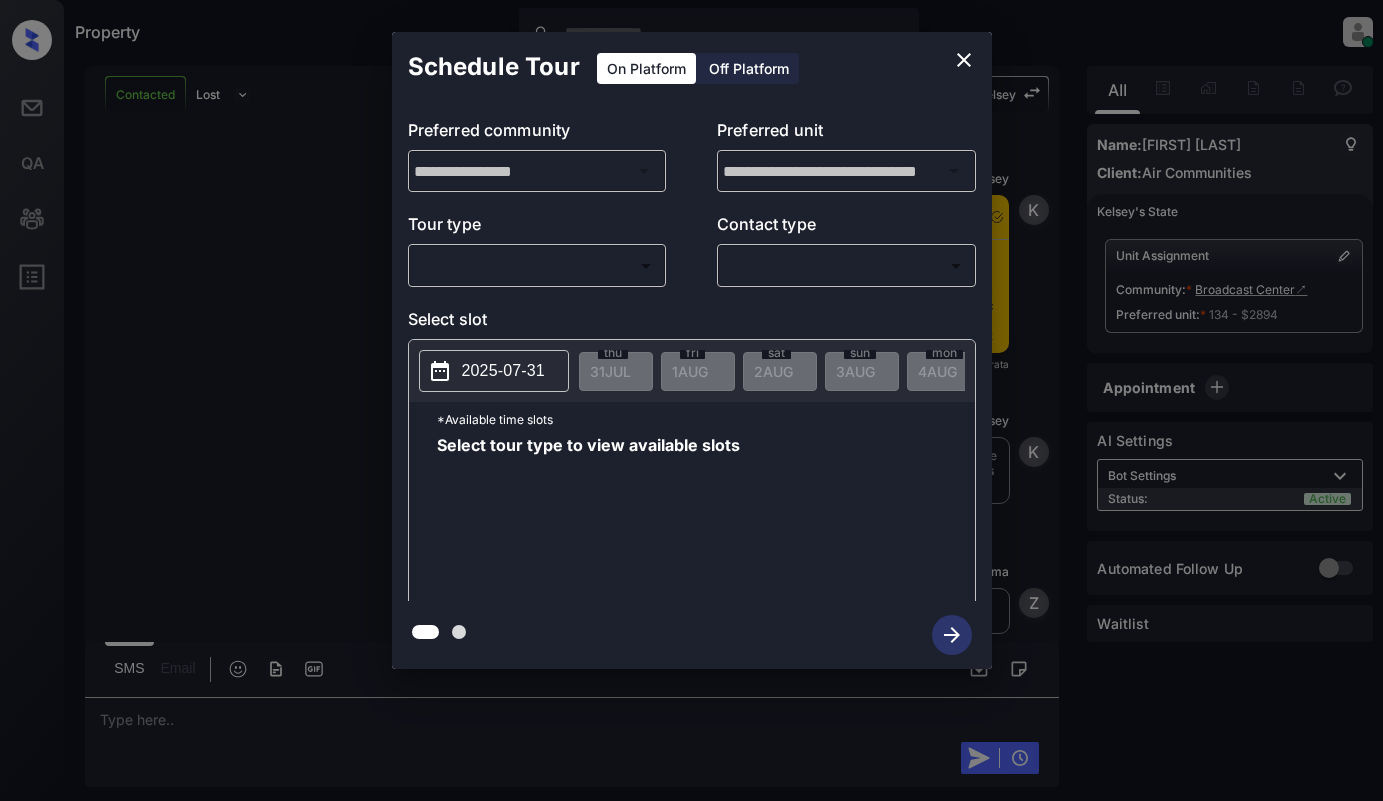 scroll, scrollTop: 0, scrollLeft: 0, axis: both 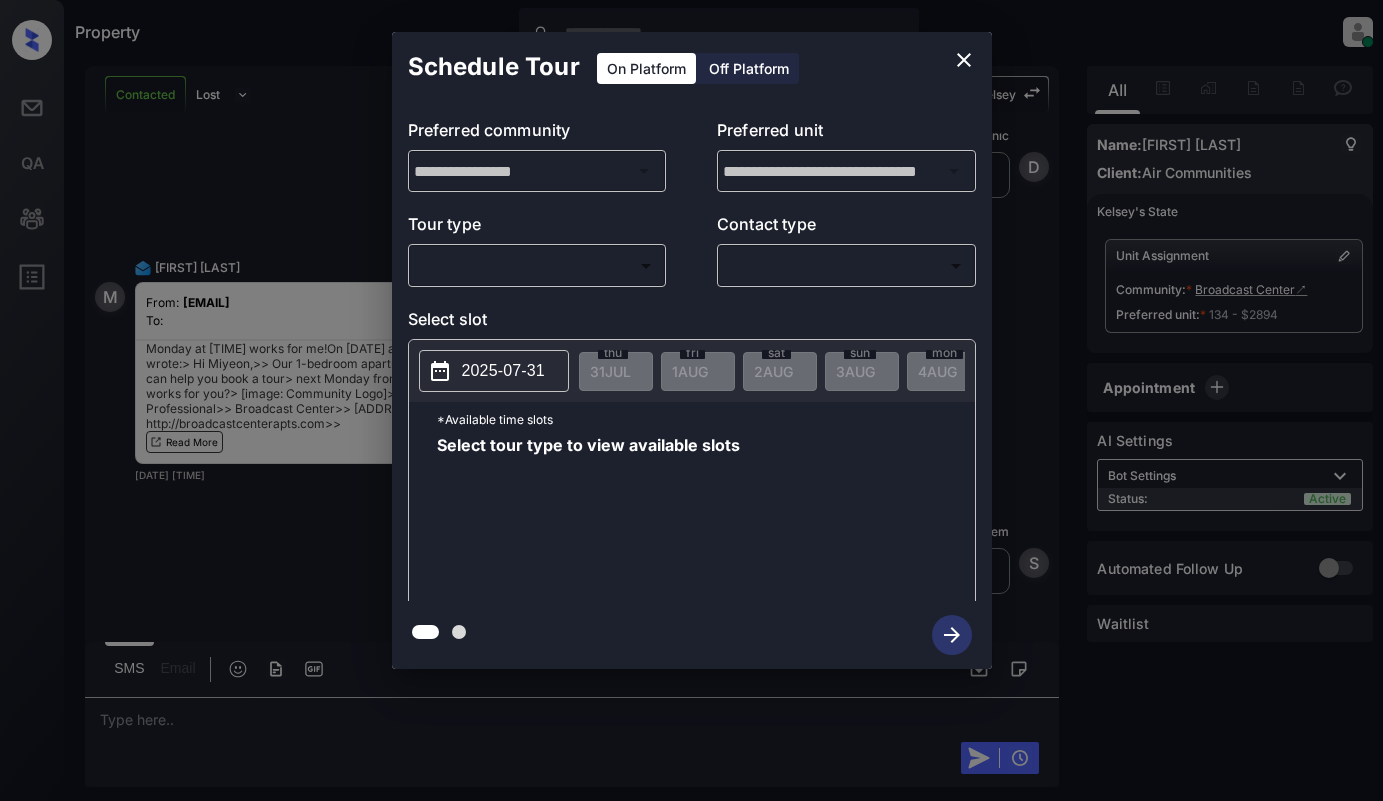 click on "Property [LAST] [LAST] Online Set yourself   offline Set yourself   on break Profile Switch to  light  mode Sign out Contacted Lost Lead Sentiment: Angry Upon sliding the acknowledgement:  Lead will move to lost stage. * ​ SMS and call option will be set to opt out. AFM will be turned off for the lead. Kelsey New Message Kelsey Notes Note: <a href="https://conversation.getzuma.com/688c58454f5c32649fbbfec9">https://conversation.getzuma.com/688c58454f5c32649fbbfec9</a> - Paste this link into your browser to view Kelsey’s conversation with the prospect [DATE] [TIME]  Sync'd w  entrata K New Message Kelsey Due to the activation of disableLeadTransfer feature flag, Kelsey will no longer transfer ownership of this CRM guest card [DATE] [TIME] K New Message Zuma Lead transferred to leasing agent: kelsey [DATE] [TIME] Z New Message Agent Lead created via ilsWebhook in Inbound stage. [DATE] [TIME] A New Message Agent AFM Request sent to Kelsey. [DATE] [TIME] A New Message" at bounding box center [691, 400] 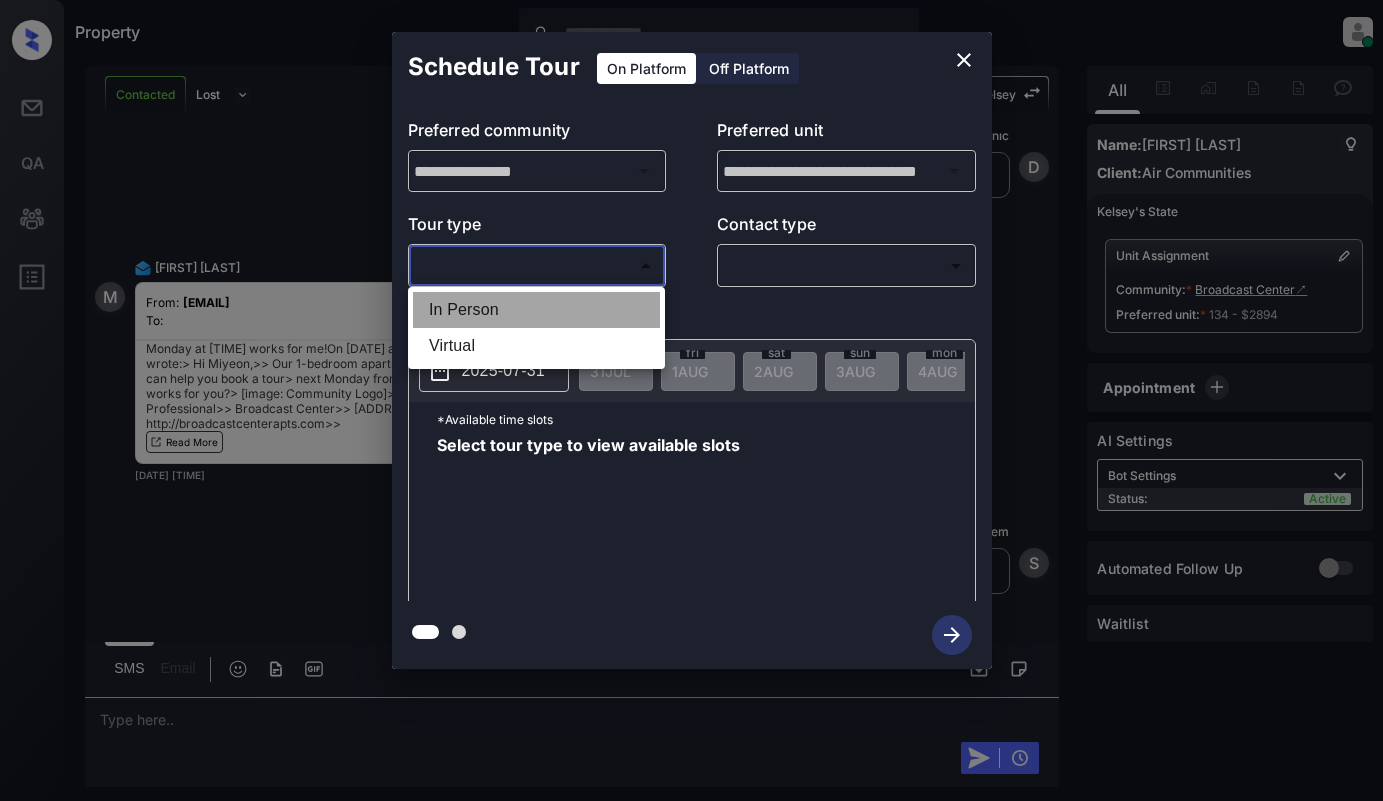 click on "In Person" at bounding box center (536, 310) 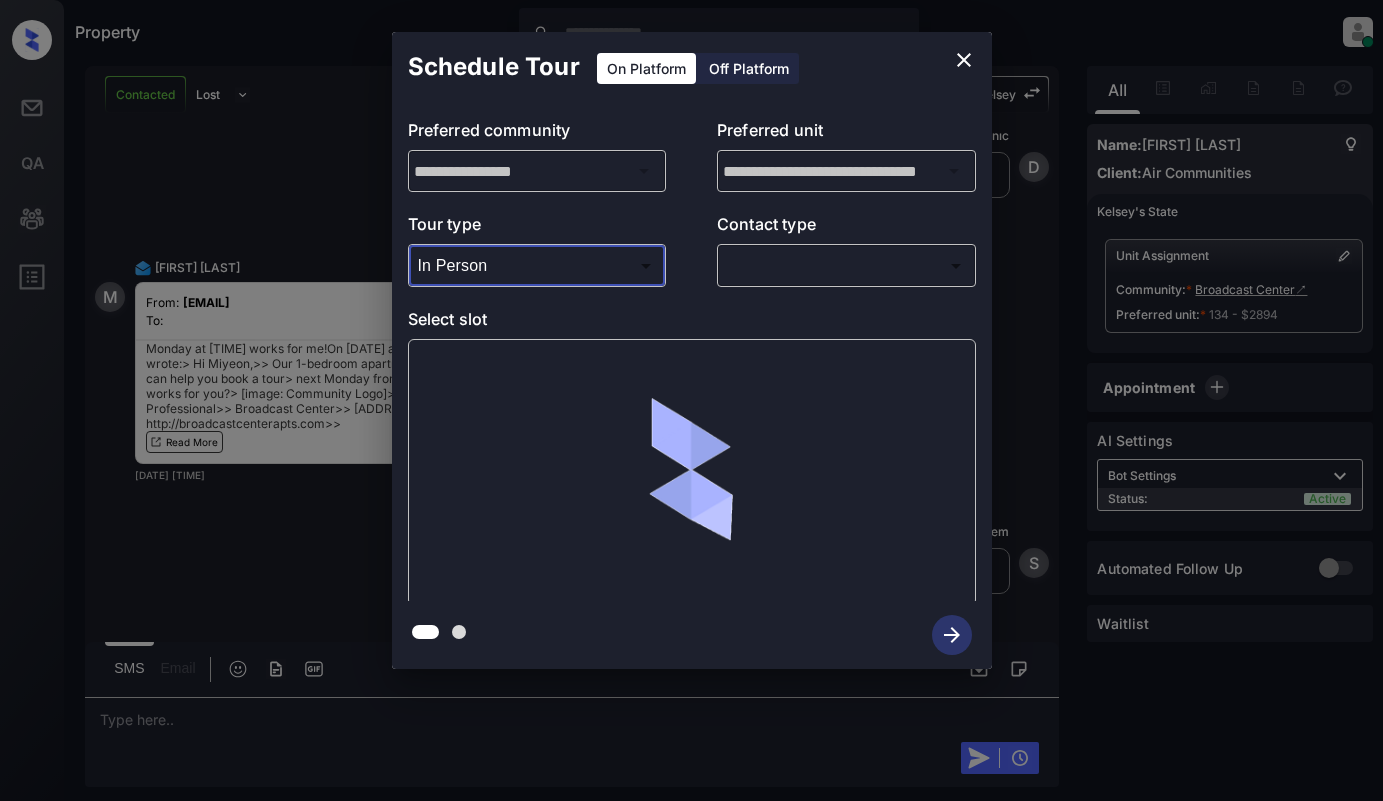 click on "Property [LAST] [LAST] Online Set yourself   offline Set yourself   on break Profile Switch to  light  mode Sign out Contacted Lost Lead Sentiment: Angry Upon sliding the acknowledgement:  Lead will move to lost stage. * ​ SMS and call option will be set to opt out. AFM will be turned off for the lead. Kelsey New Message Kelsey Notes Note: <a href="https://conversation.getzuma.com/688c58454f5c32649fbbfec9">https://conversation.getzuma.com/688c58454f5c32649fbbfec9</a> - Paste this link into your browser to view Kelsey’s conversation with the prospect [DATE] [TIME]  Sync'd w  entrata K New Message Kelsey Due to the activation of disableLeadTransfer feature flag, Kelsey will no longer transfer ownership of this CRM guest card [DATE] [TIME] K New Message Zuma Lead transferred to leasing agent: kelsey [DATE] [TIME] Z New Message Agent Lead created via ilsWebhook in Inbound stage. [DATE] [TIME] A New Message Agent AFM Request sent to Kelsey. [DATE] [TIME] A New Message" at bounding box center (691, 400) 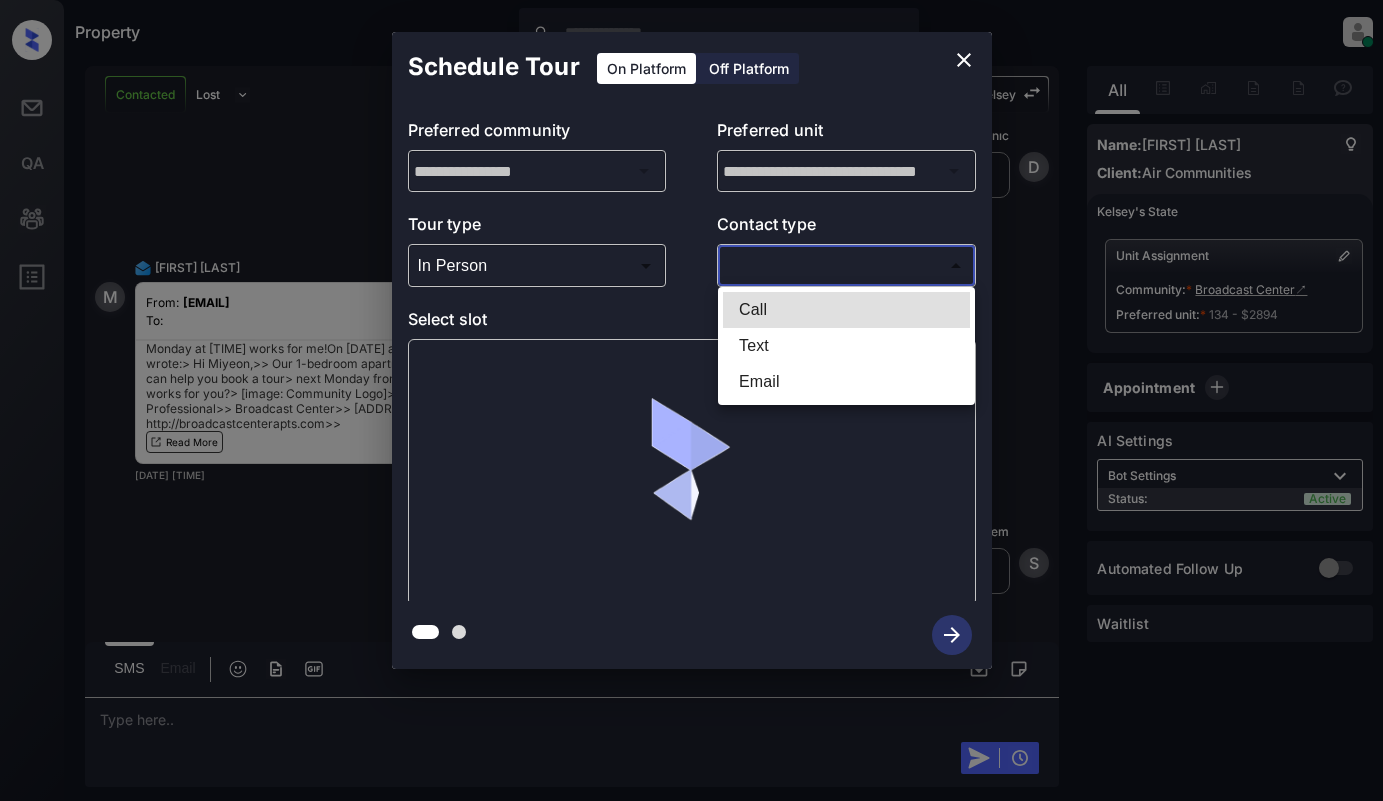 click on "Email" at bounding box center (846, 382) 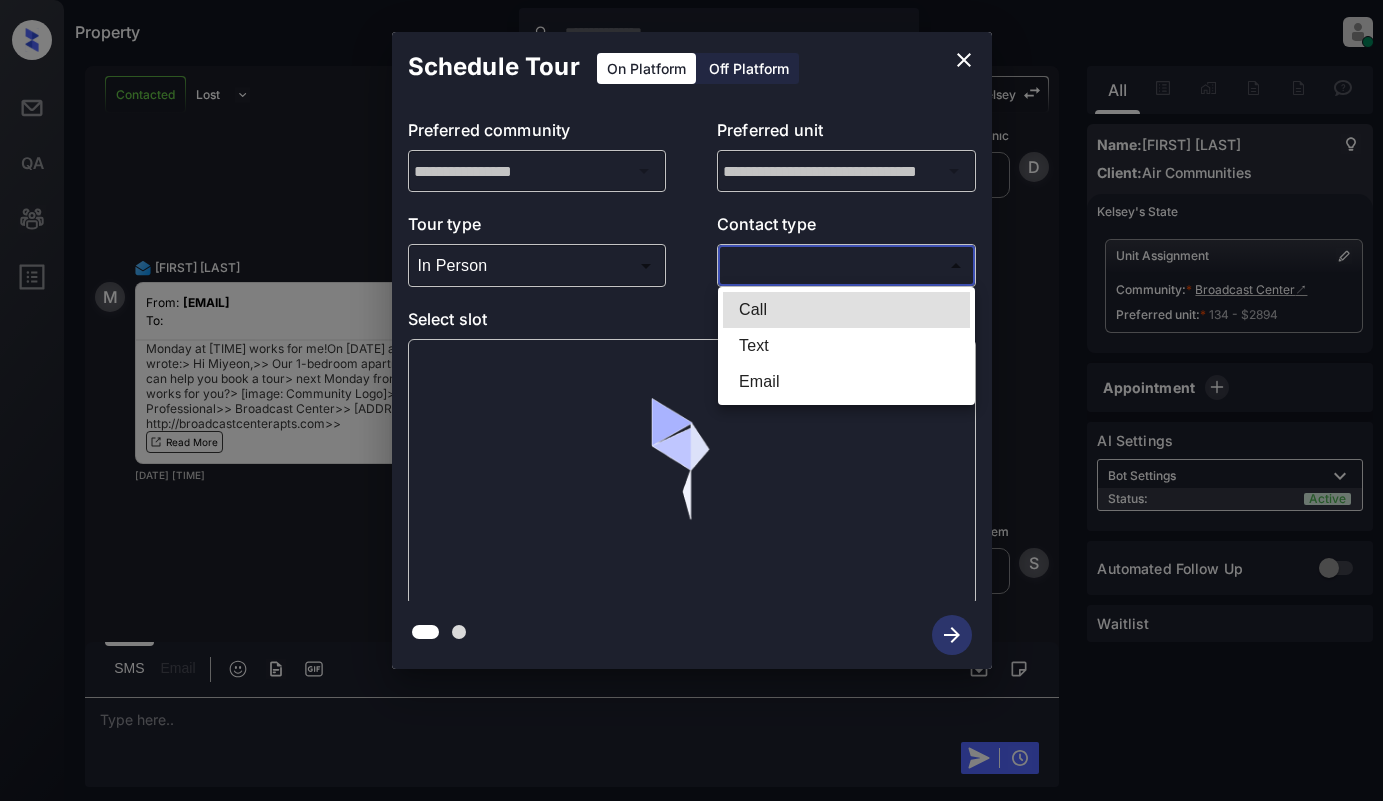 type on "*****" 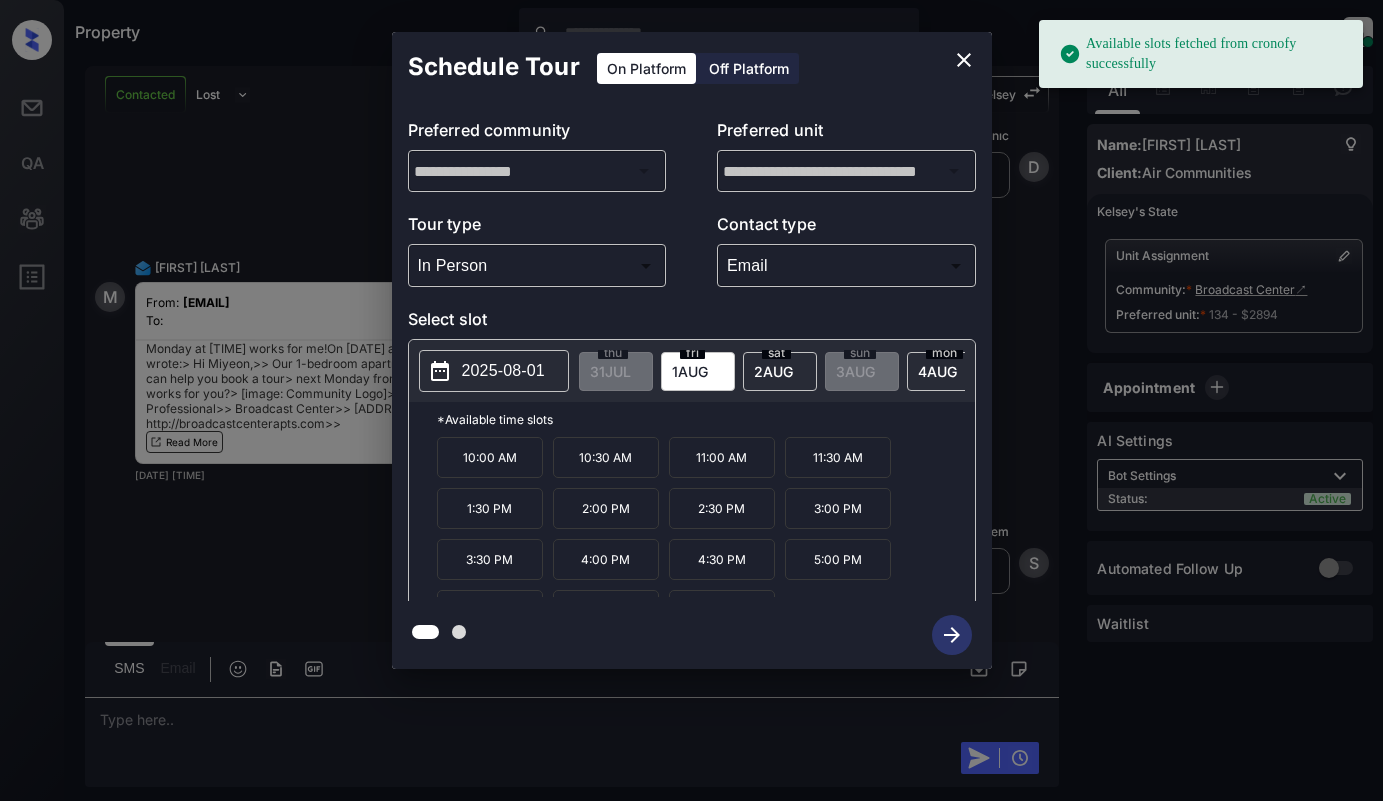 click on "2025-08-01" at bounding box center [503, 371] 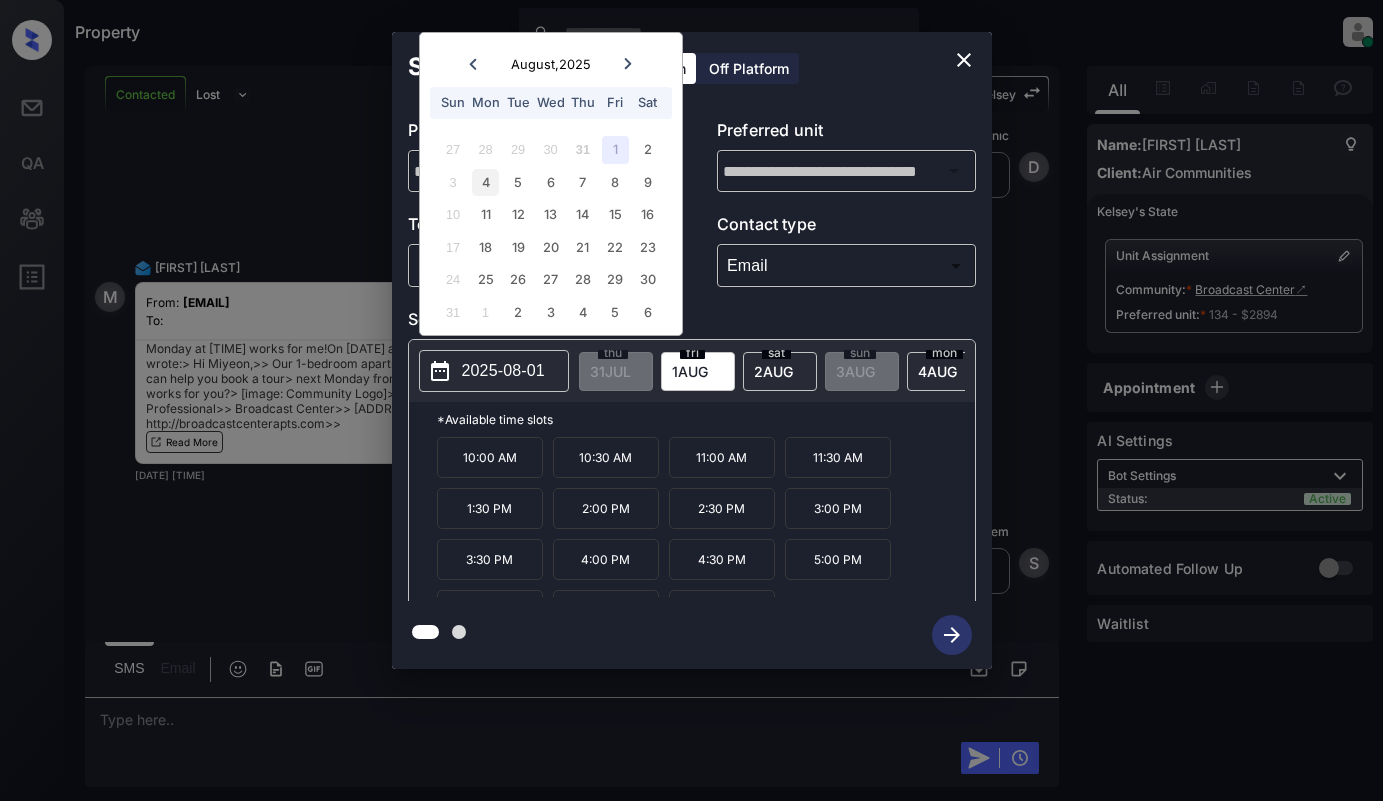 click on "4" at bounding box center [485, 182] 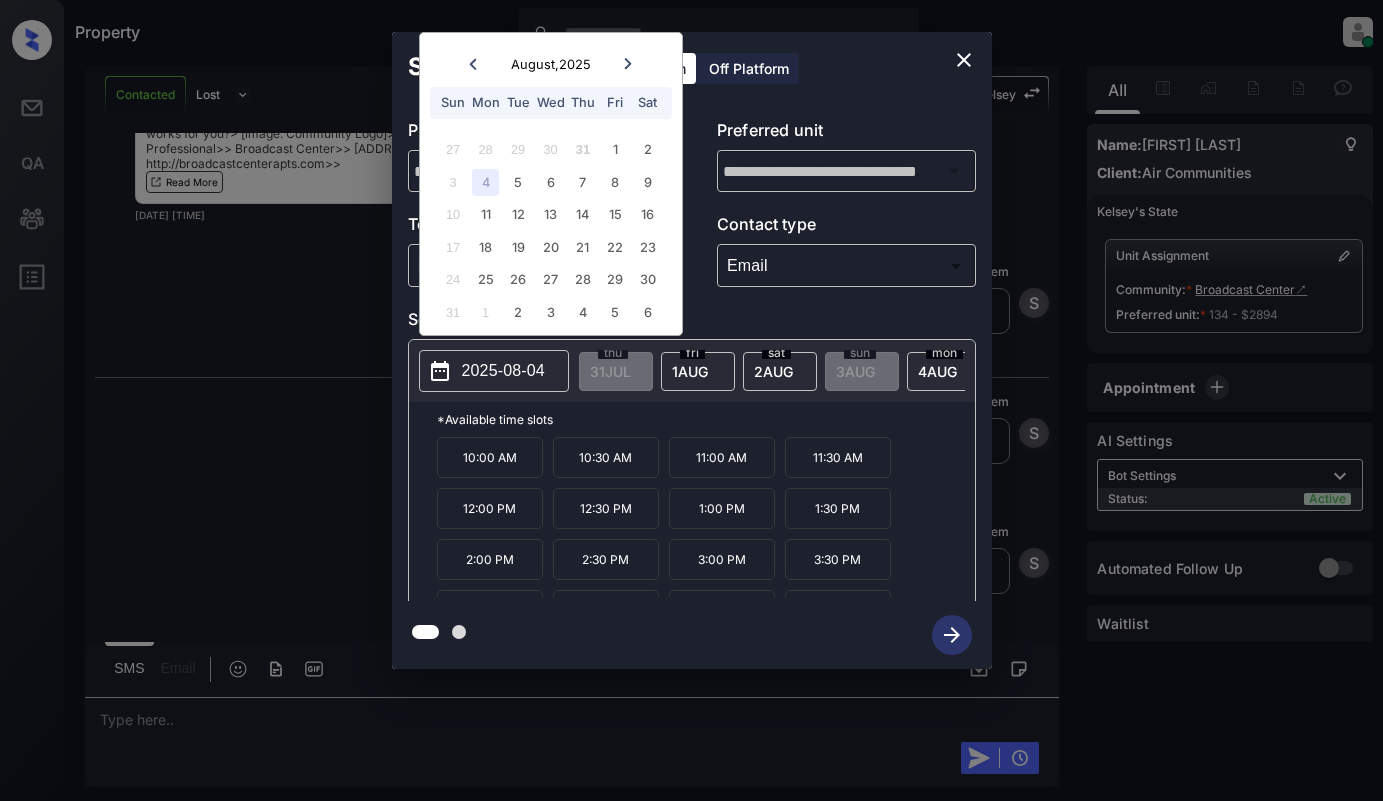 scroll, scrollTop: 3178, scrollLeft: 0, axis: vertical 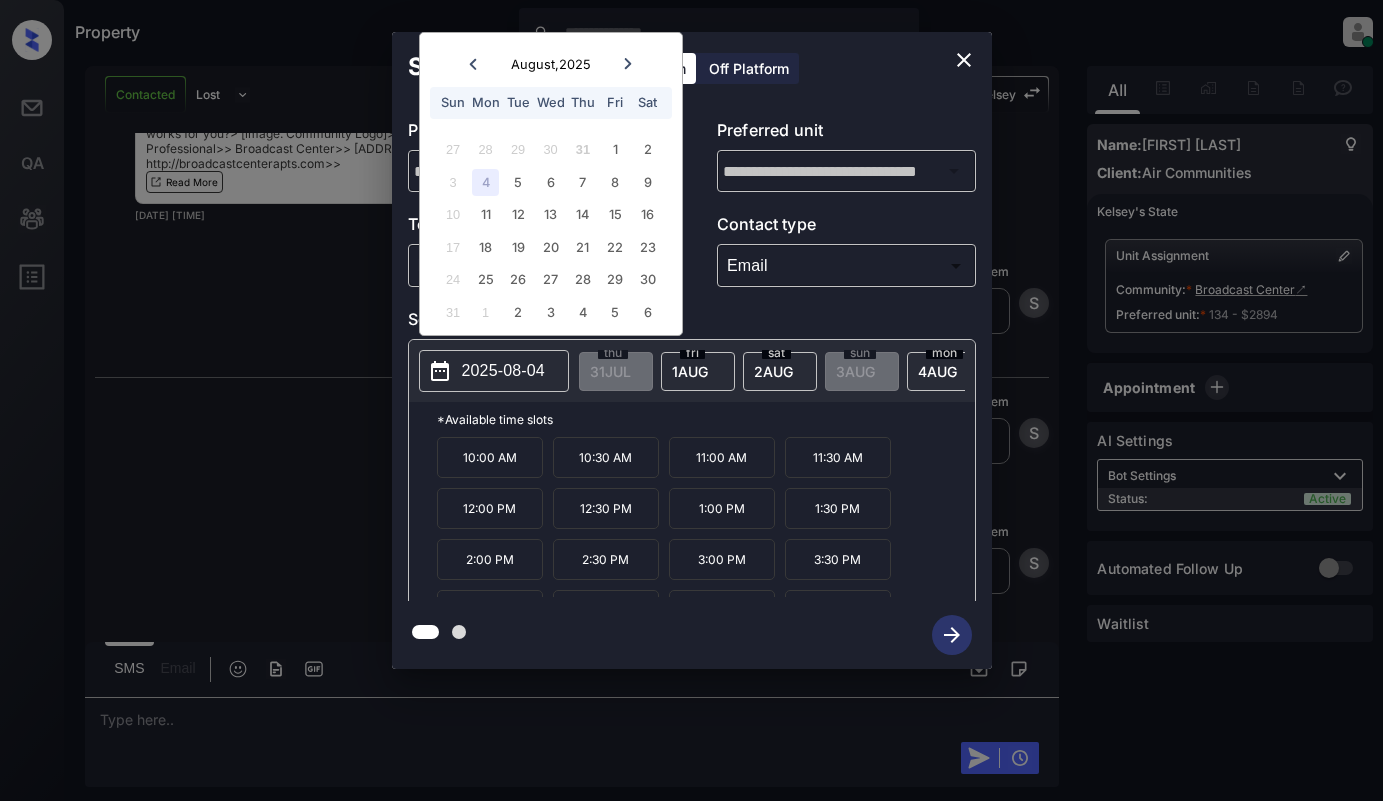 click on "12:00 PM" at bounding box center (490, 508) 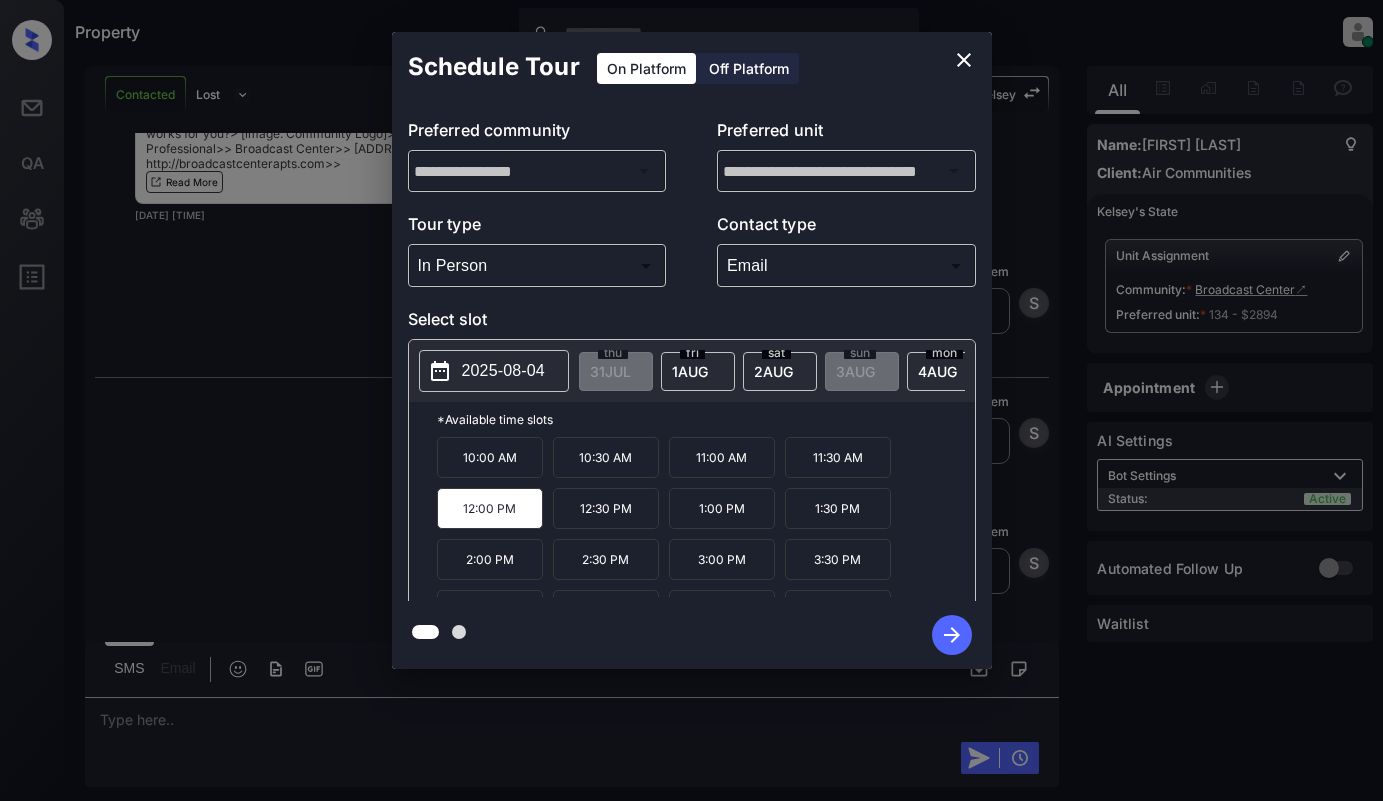click 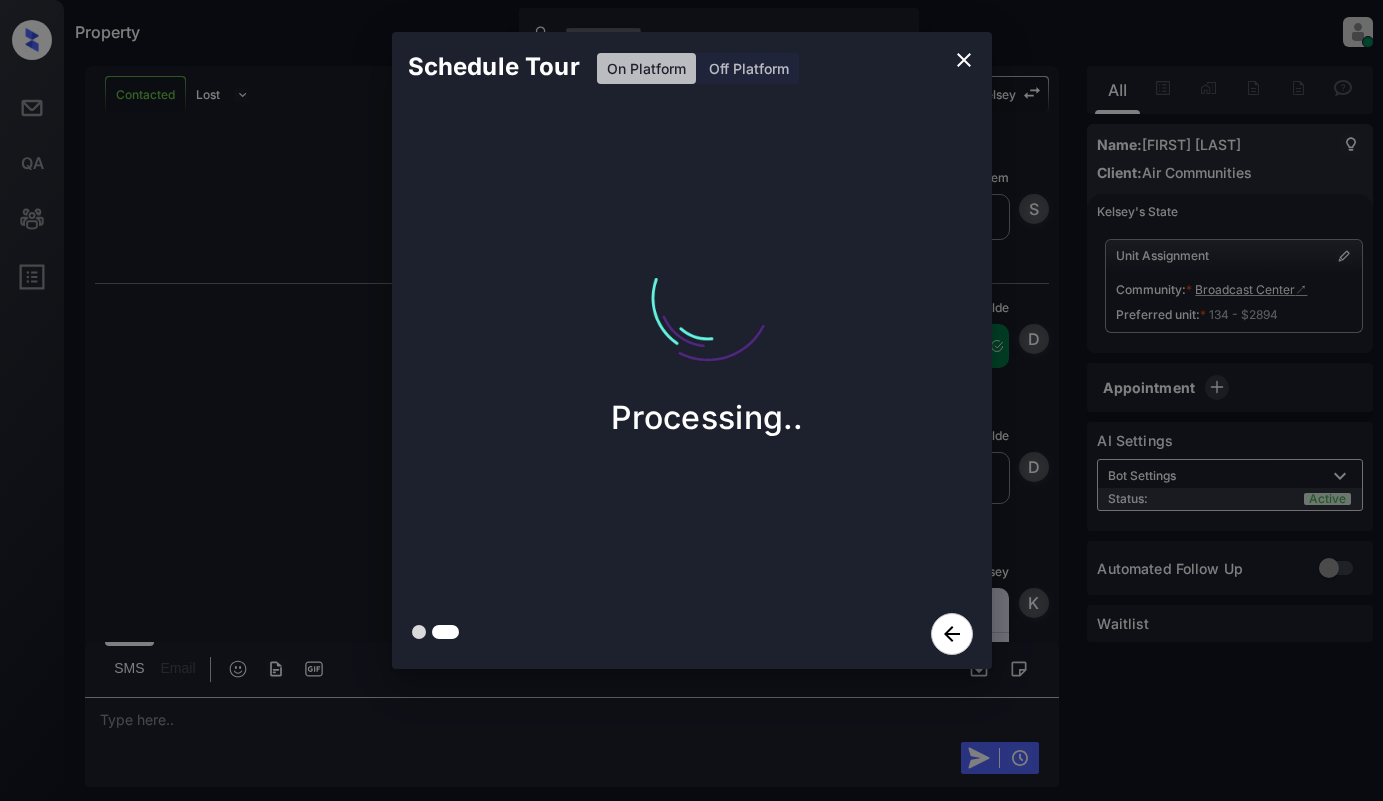 scroll, scrollTop: 3639, scrollLeft: 0, axis: vertical 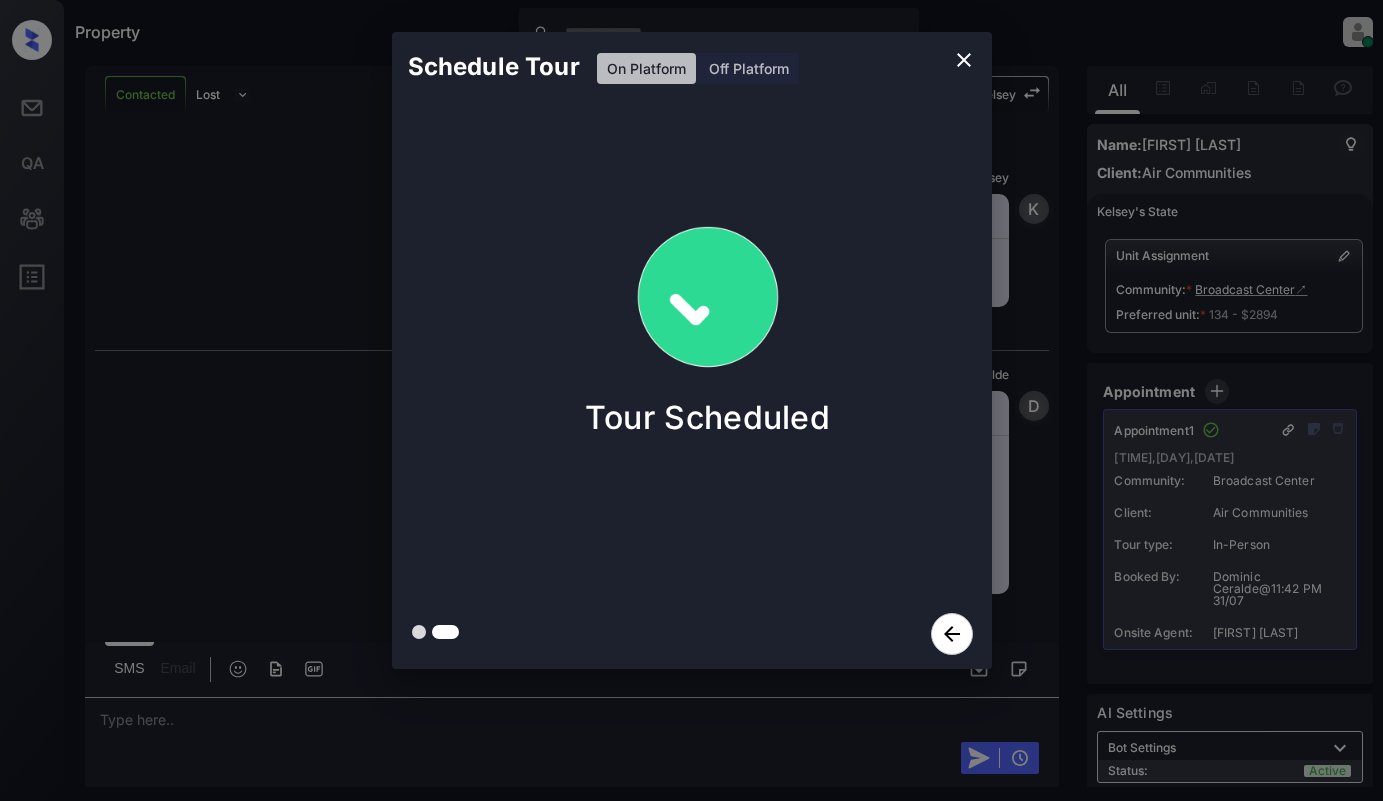 click at bounding box center [691, 350] 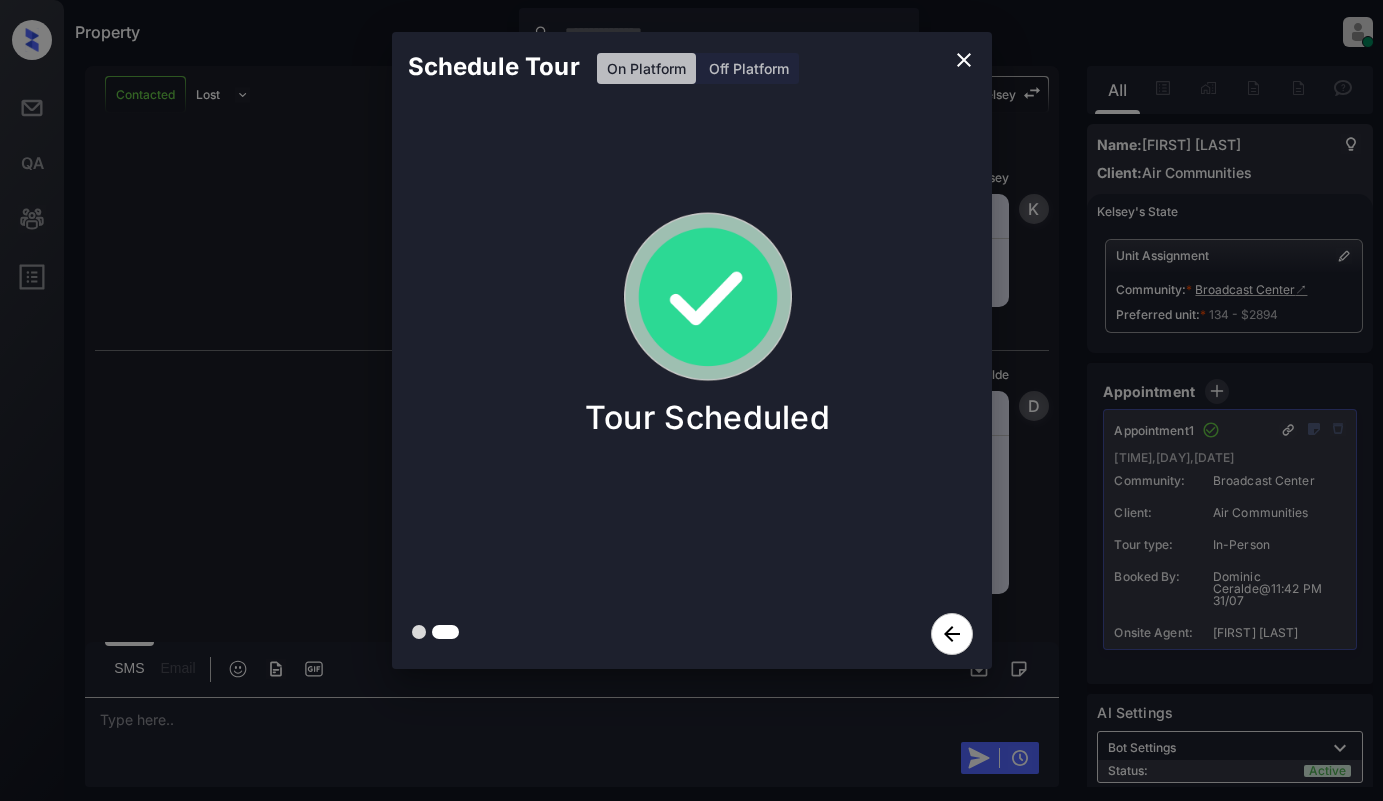 click on "Schedule Tour On Platform Off Platform Tour Scheduled" at bounding box center (691, 350) 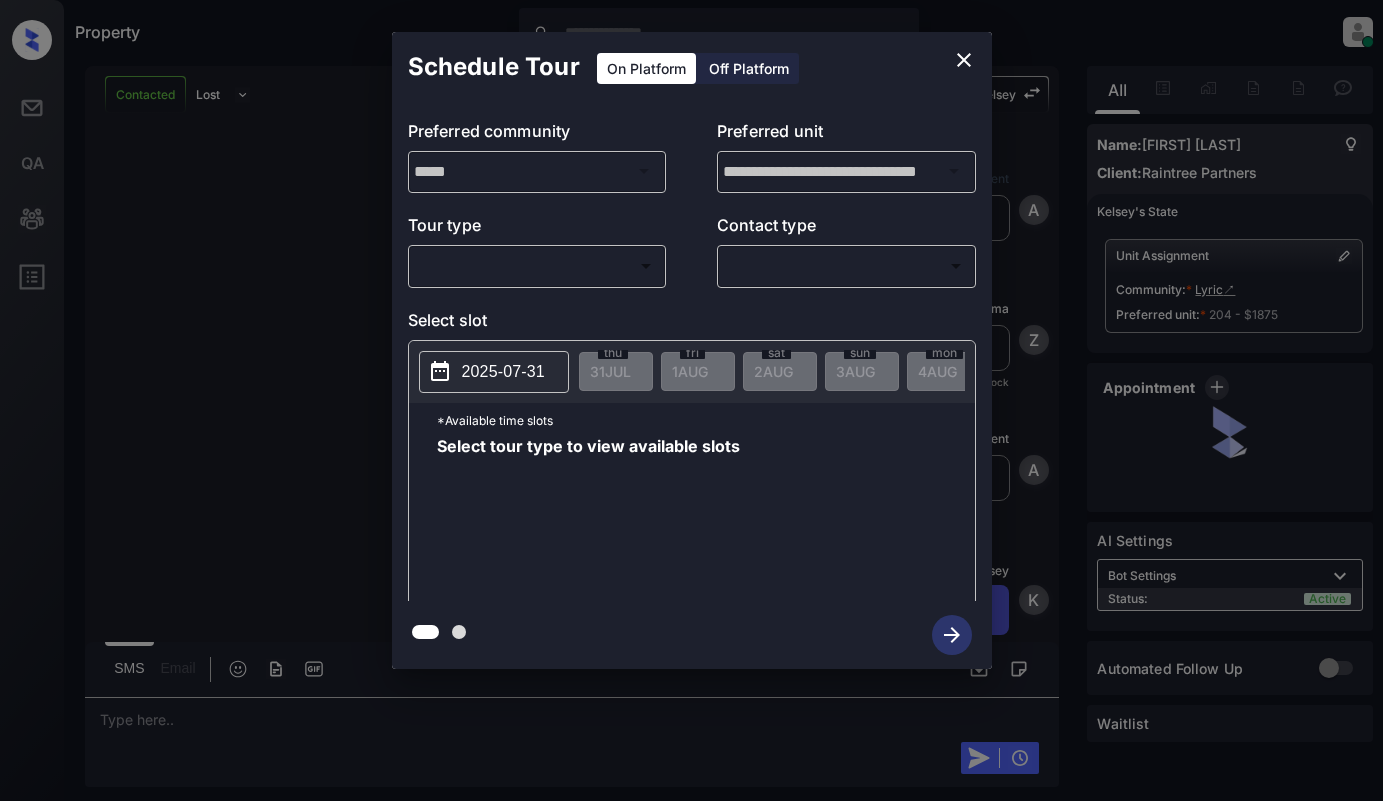 click on "Property [LAST] Online Set yourself   offline Set yourself   on break Profile Switch to  light  mode Sign out Contacted Lost Lead Sentiment: Angry Upon sliding the acknowledgement:  Lead will move to lost stage. * ​ SMS and call option will be set to opt out. AFM will be turned off for the lead. [FIRST] New Message Agent Lead created via webhook in Inbound stage. [MONTH] [DAY], [YEAR] [HOUR]:[MINUTE] [AM/PM] A New Message Zuma Lead transferred to leasing agent: [FIRST] [MONTH] [DAY], [YEAR] [HOUR]:[MINUTE] [AM/PM]  Sync'd w  knock Z New Message Agent AFM Request sent to [FIRST]. [MONTH] [DAY], [YEAR] [HOUR]:[MINUTE] [AM/PM] A New Message [FIRST] Hi [FIRST]. This is [FIRST] with [BRAND]. We’d love to have you come tour with us. What’s a good day and time for you? [MONTH] [DAY], [YEAR] [HOUR]:[MINUTE] [AM/PM]   | TemplateAFMSms  Sync'd w  knock K New Message [FIRST] Lead archived by [FIRST]! [MONTH] [DAY], [YEAR] [HOUR]:[MINUTE] [AM/PM] K New Message [FIRST] [LAST] Do you have any availability tomorrow? [MONTH] [DAY], [YEAR] [HOUR]:[MINUTE] [AM/PM]    Sync'd w  knock T New Message System Lead un-archived from incoming message! S New Message K" at bounding box center (691, 400) 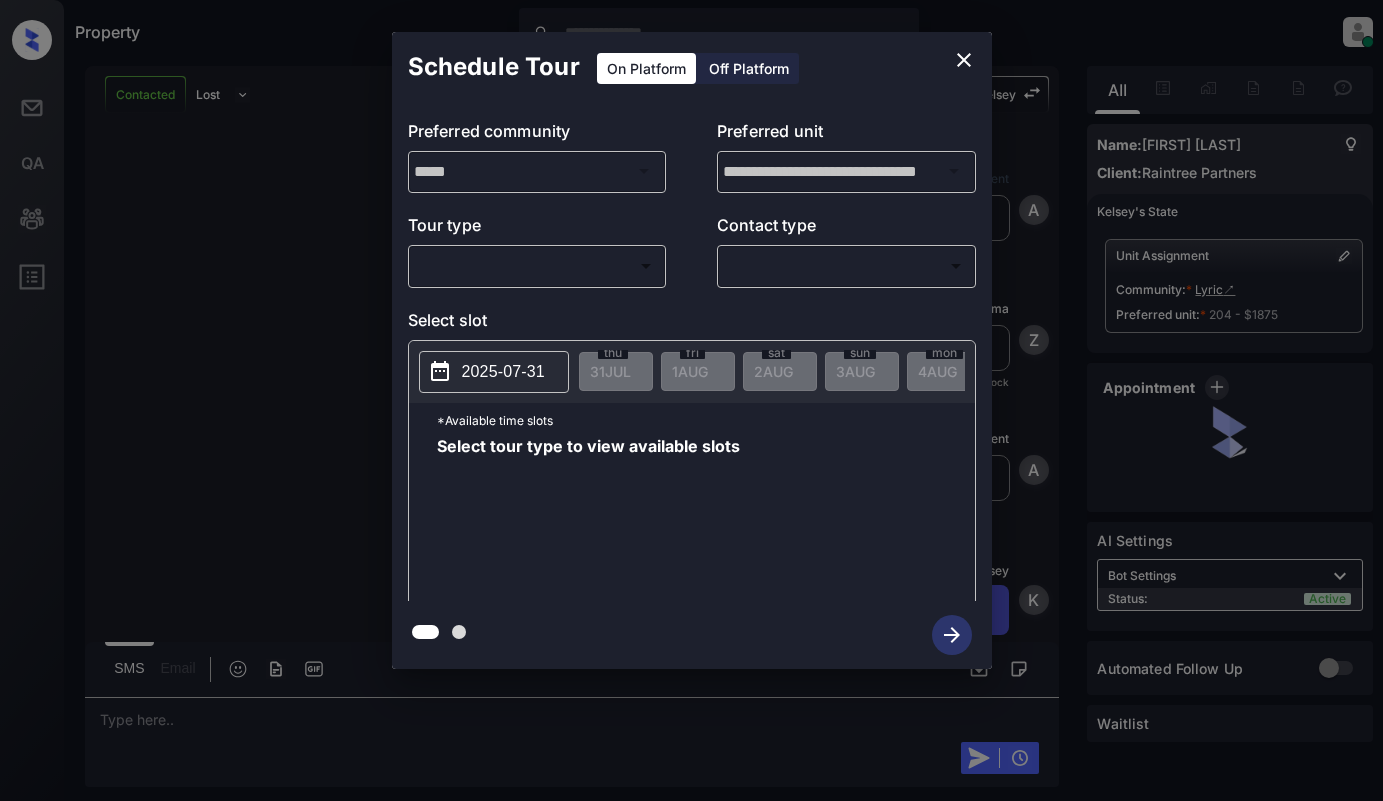 scroll, scrollTop: 0, scrollLeft: 0, axis: both 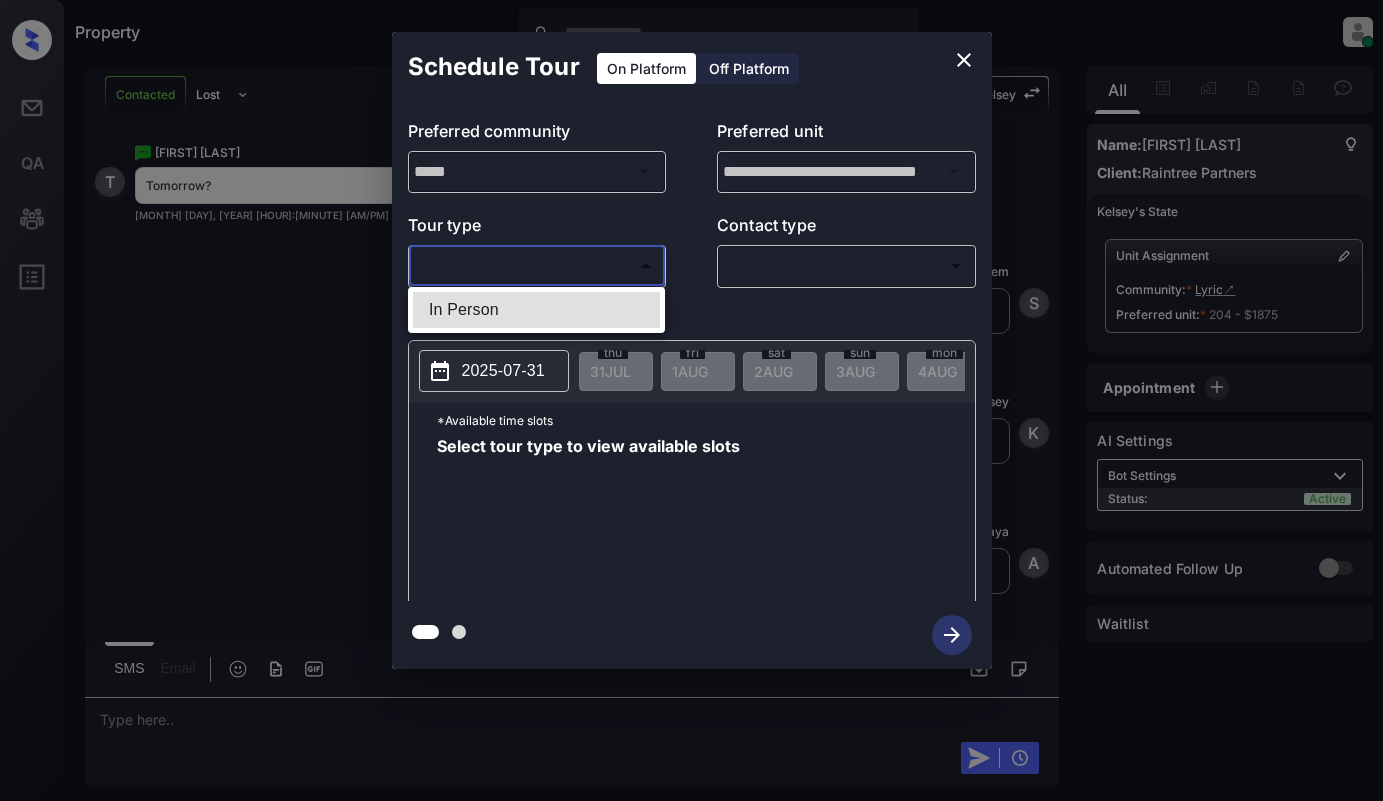 click on "In Person" at bounding box center [536, 310] 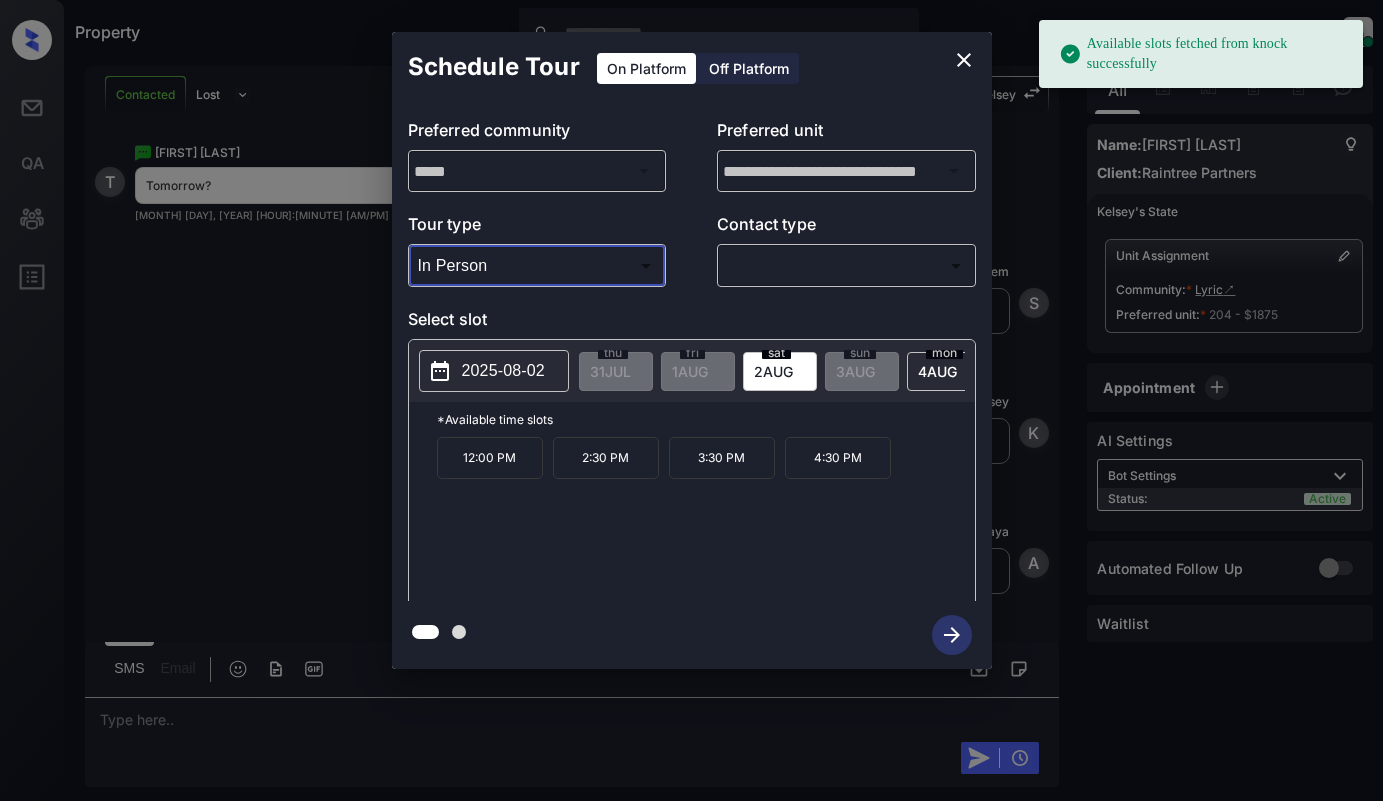 click 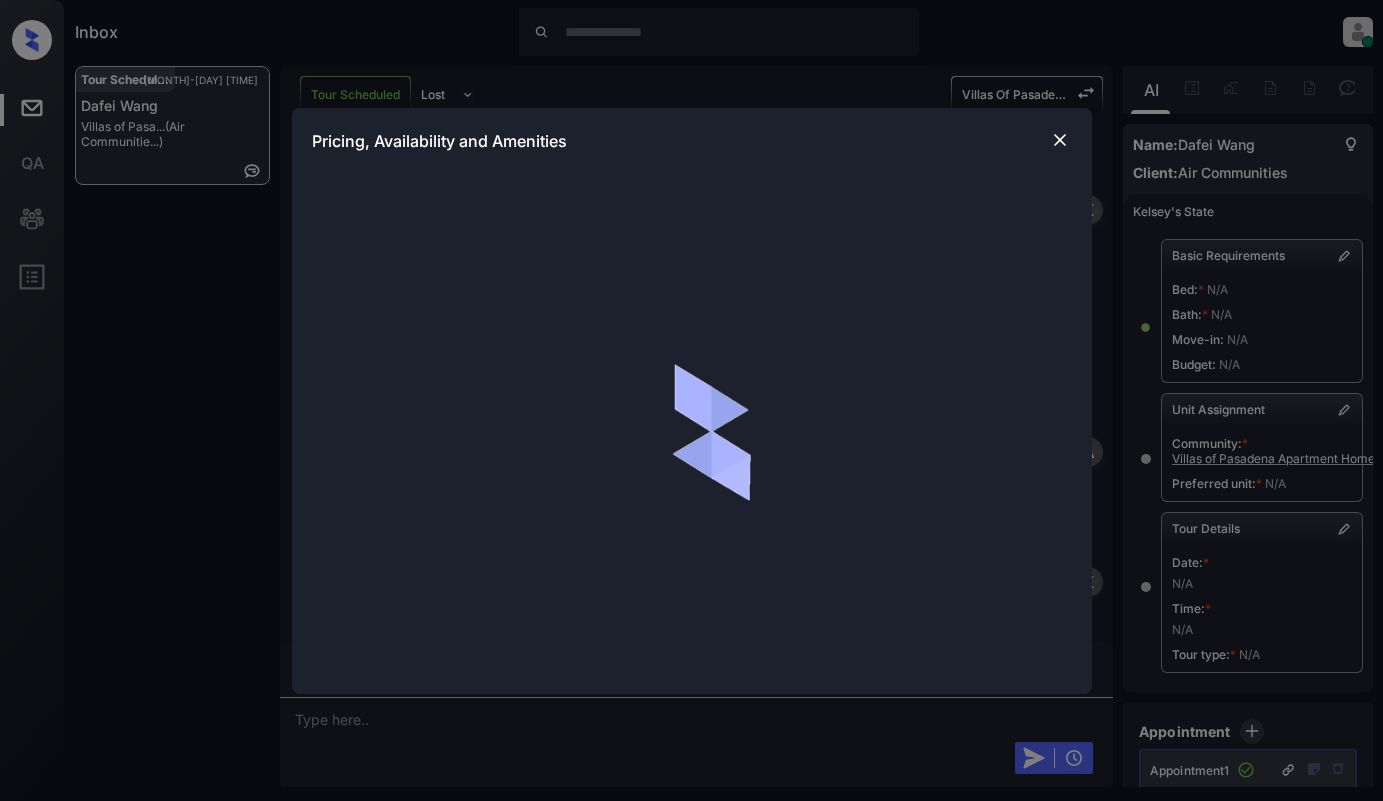 scroll, scrollTop: 0, scrollLeft: 0, axis: both 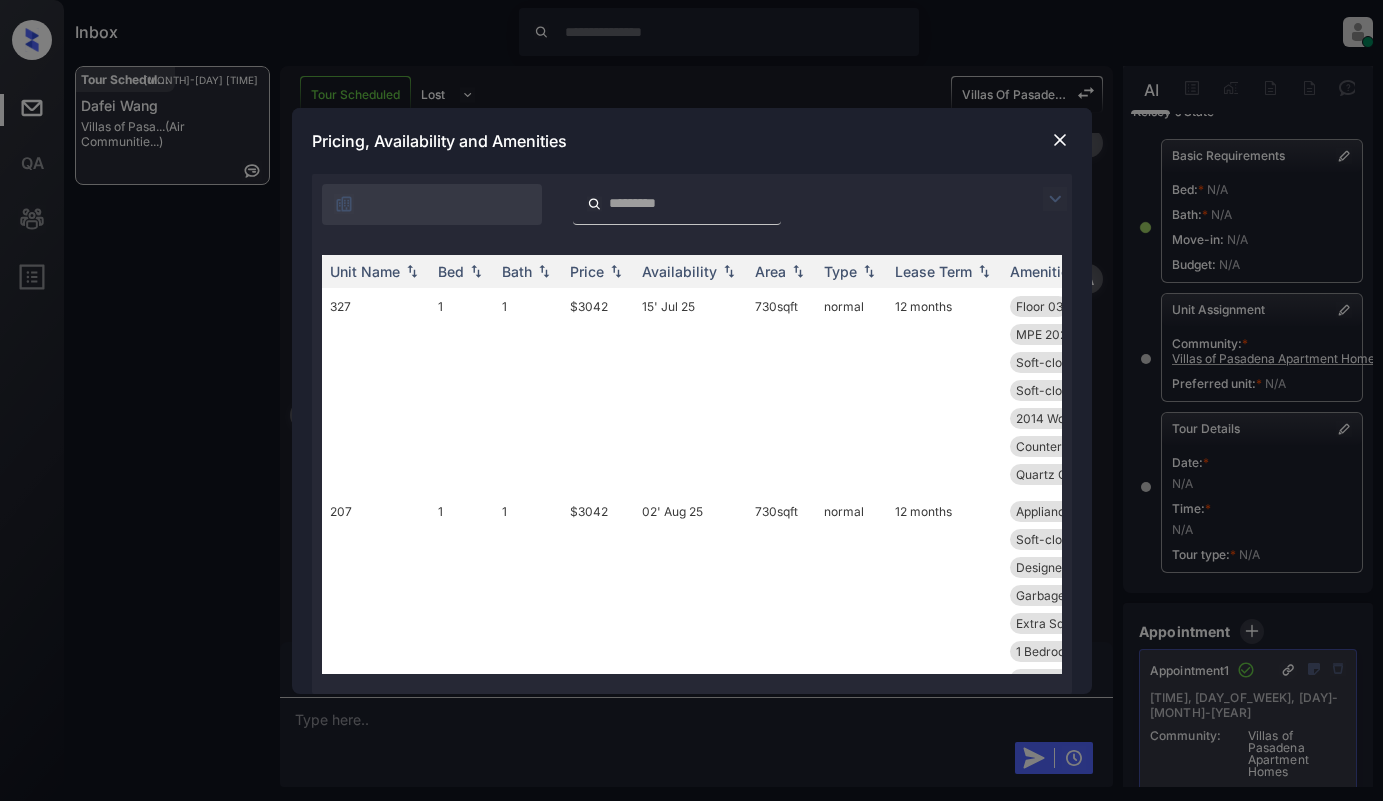 click at bounding box center (1055, 199) 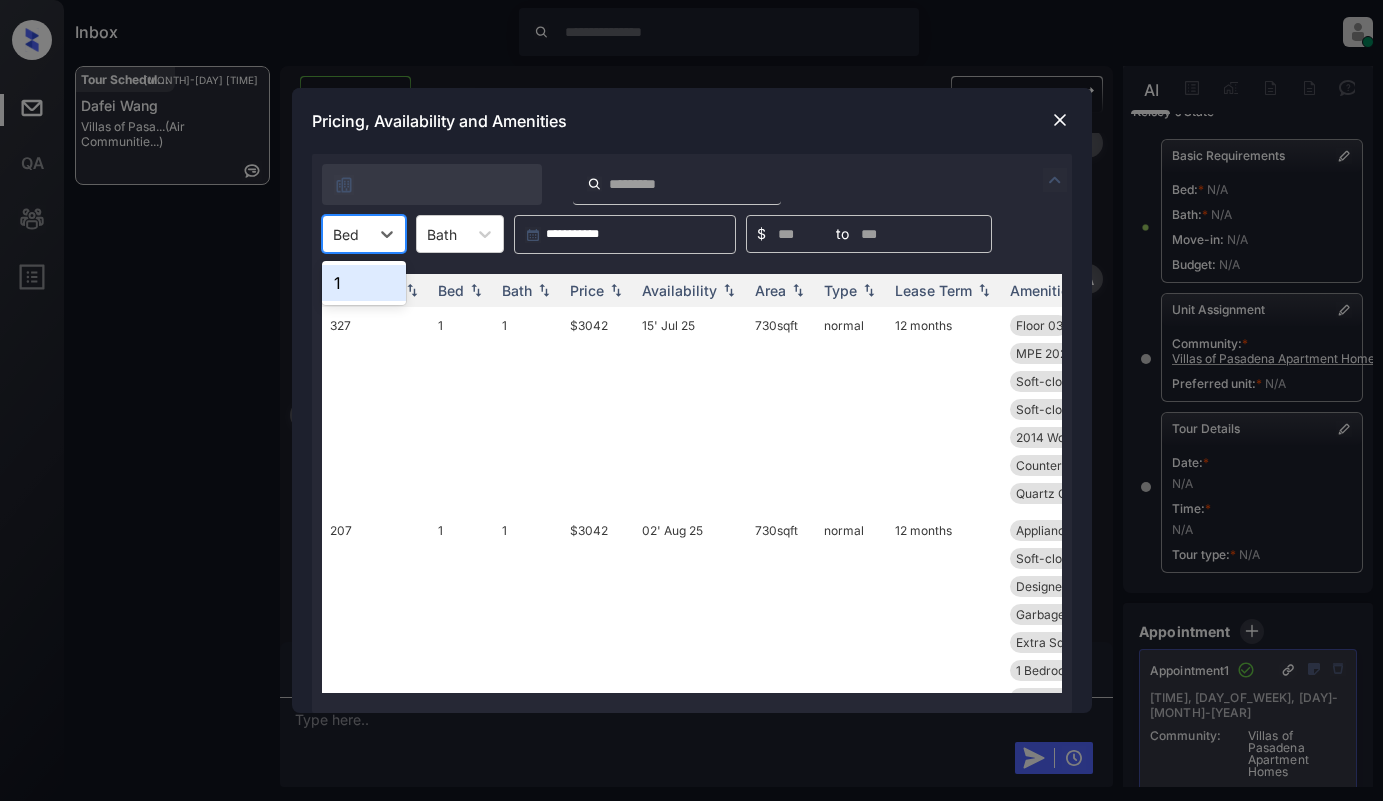 click at bounding box center (346, 234) 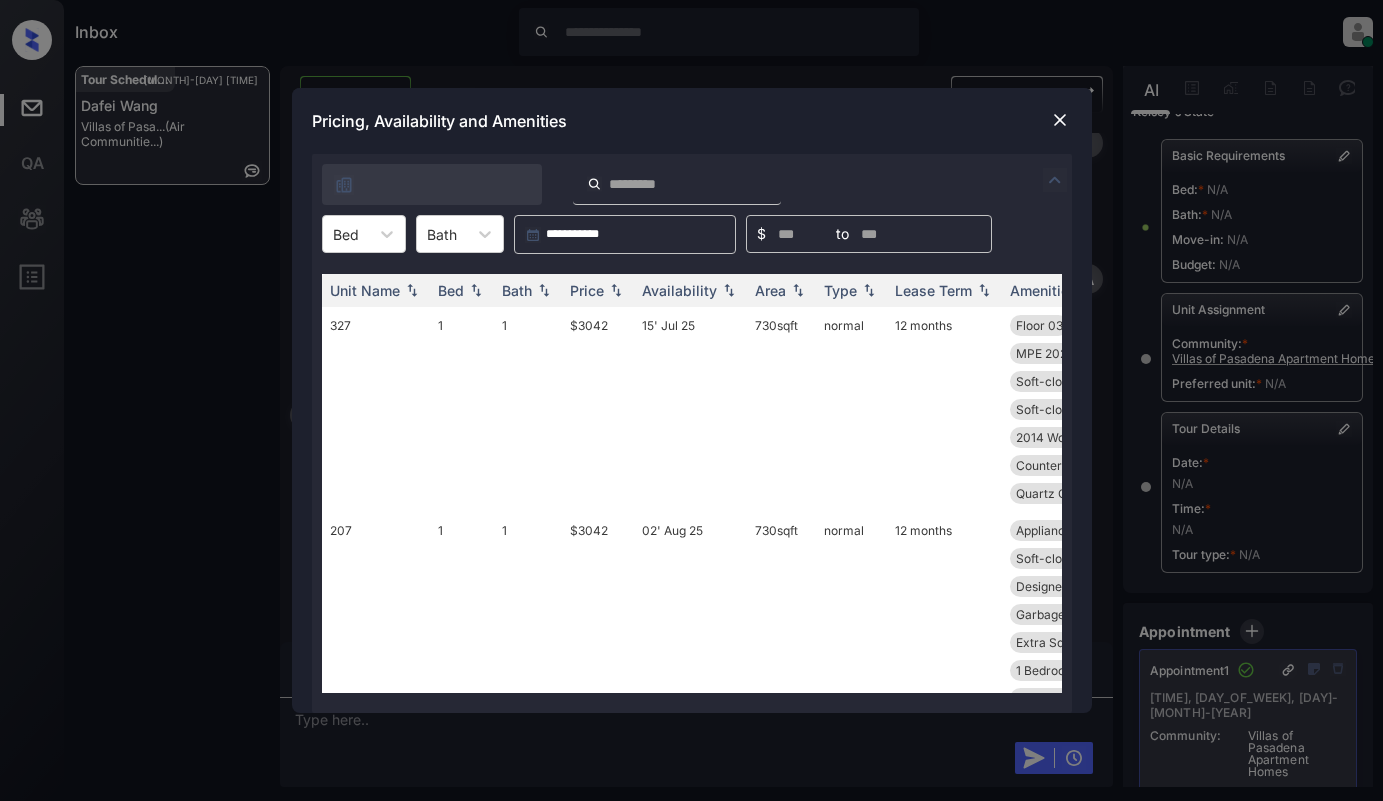 click on "Pricing, Availability and Amenities" at bounding box center [692, 121] 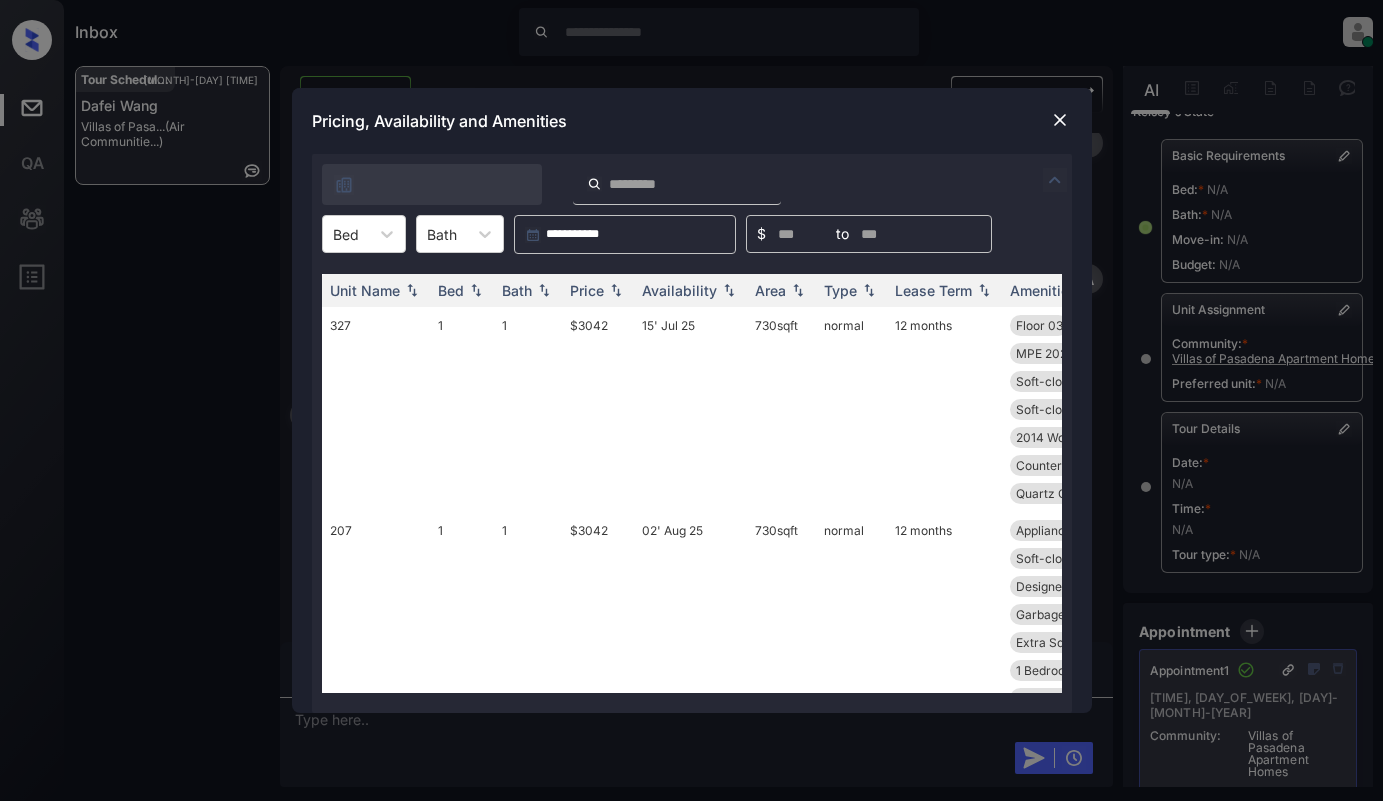 click at bounding box center [1060, 120] 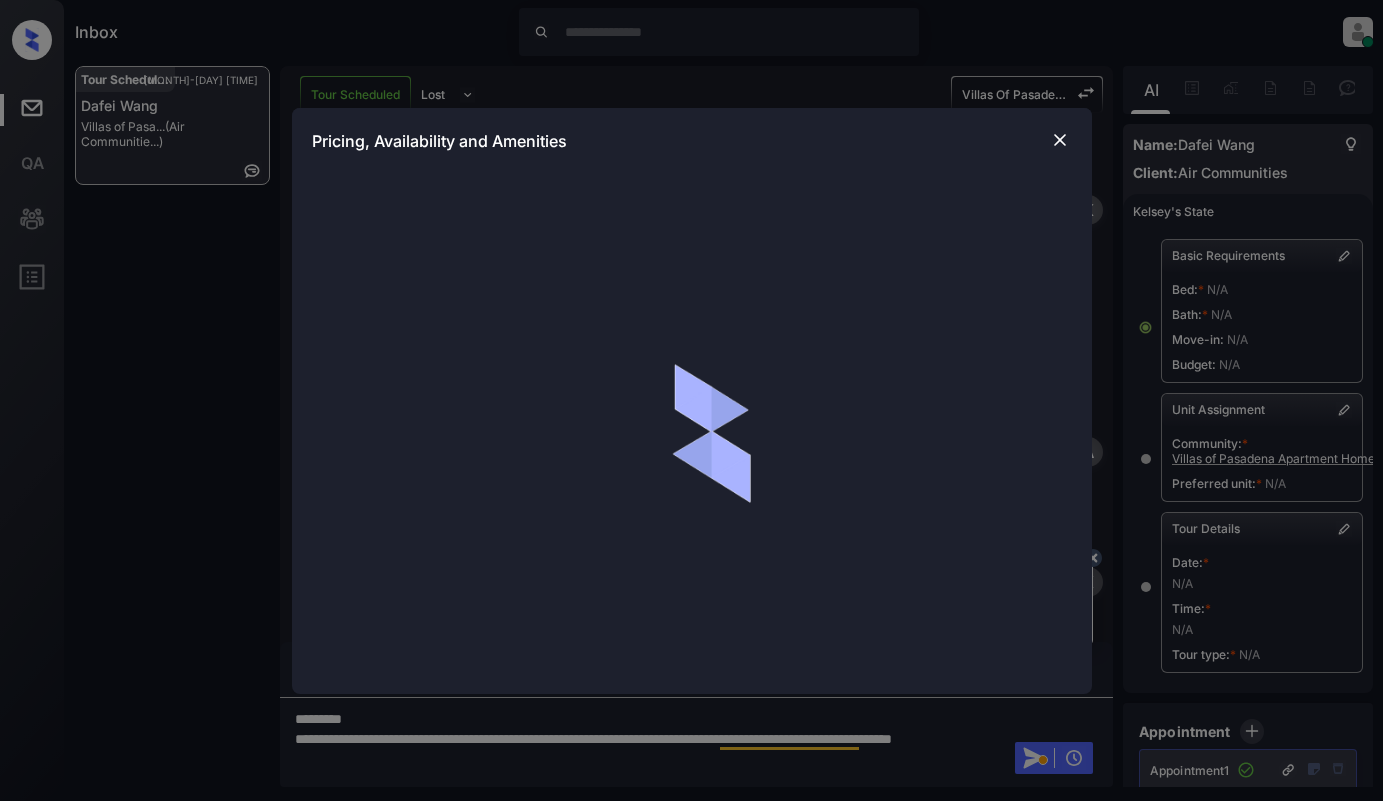 scroll, scrollTop: 0, scrollLeft: 0, axis: both 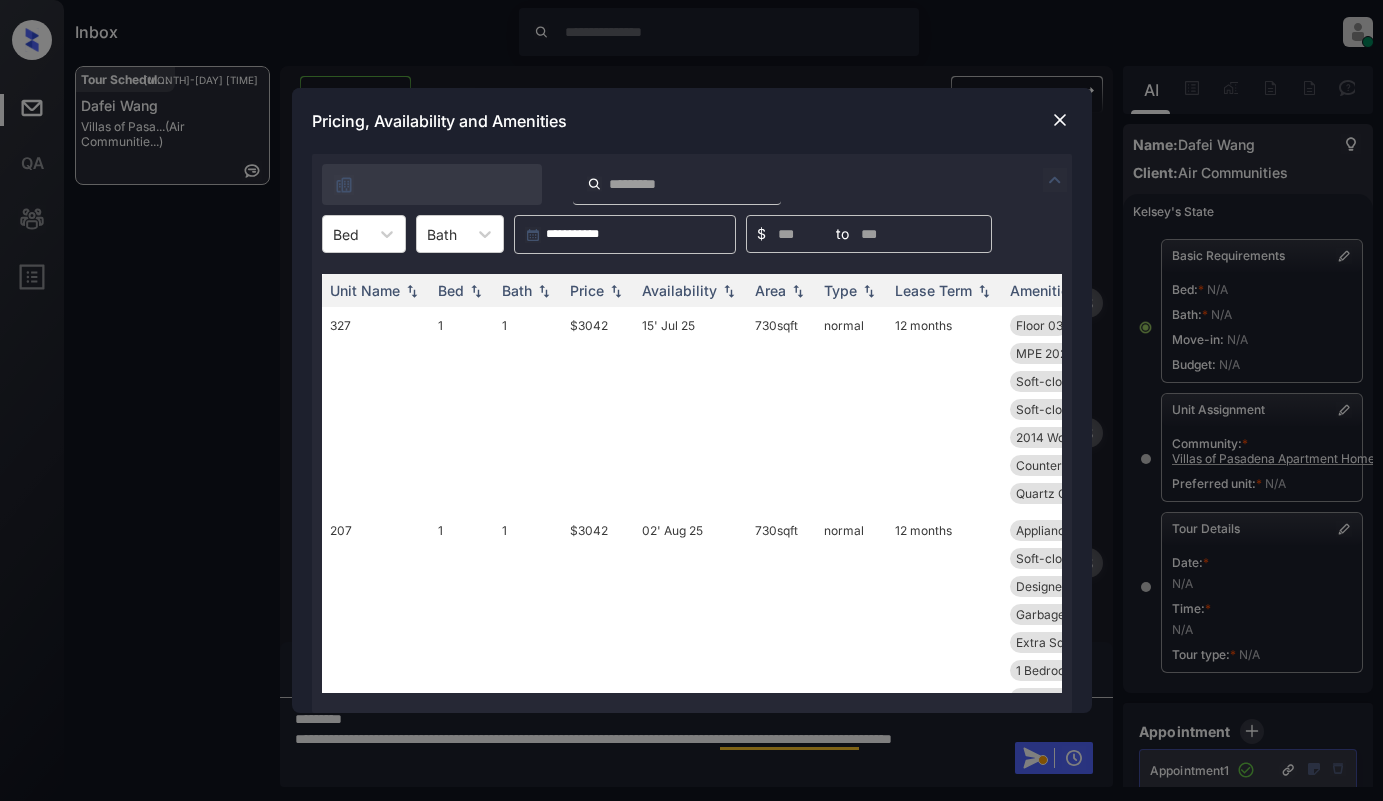 click at bounding box center (1055, 180) 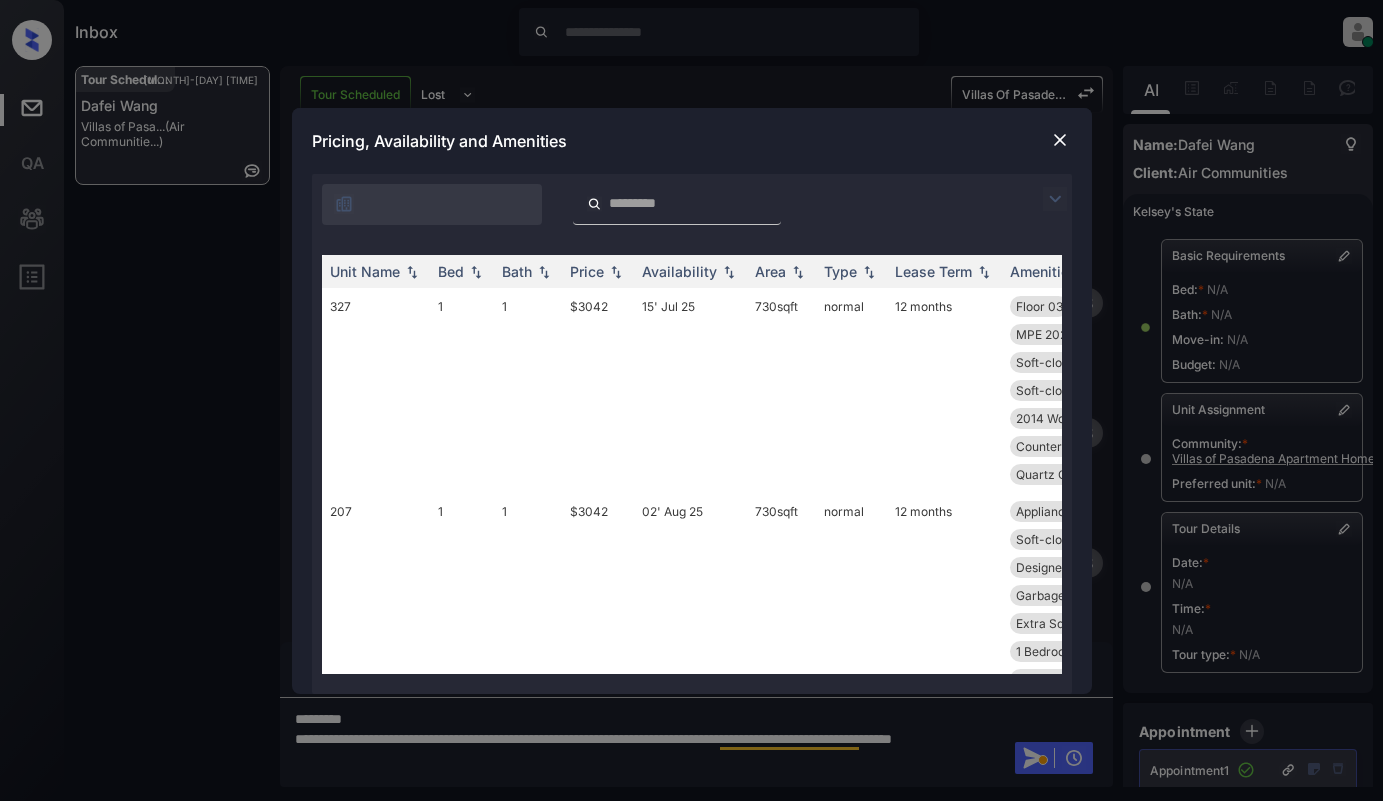 click at bounding box center [1055, 199] 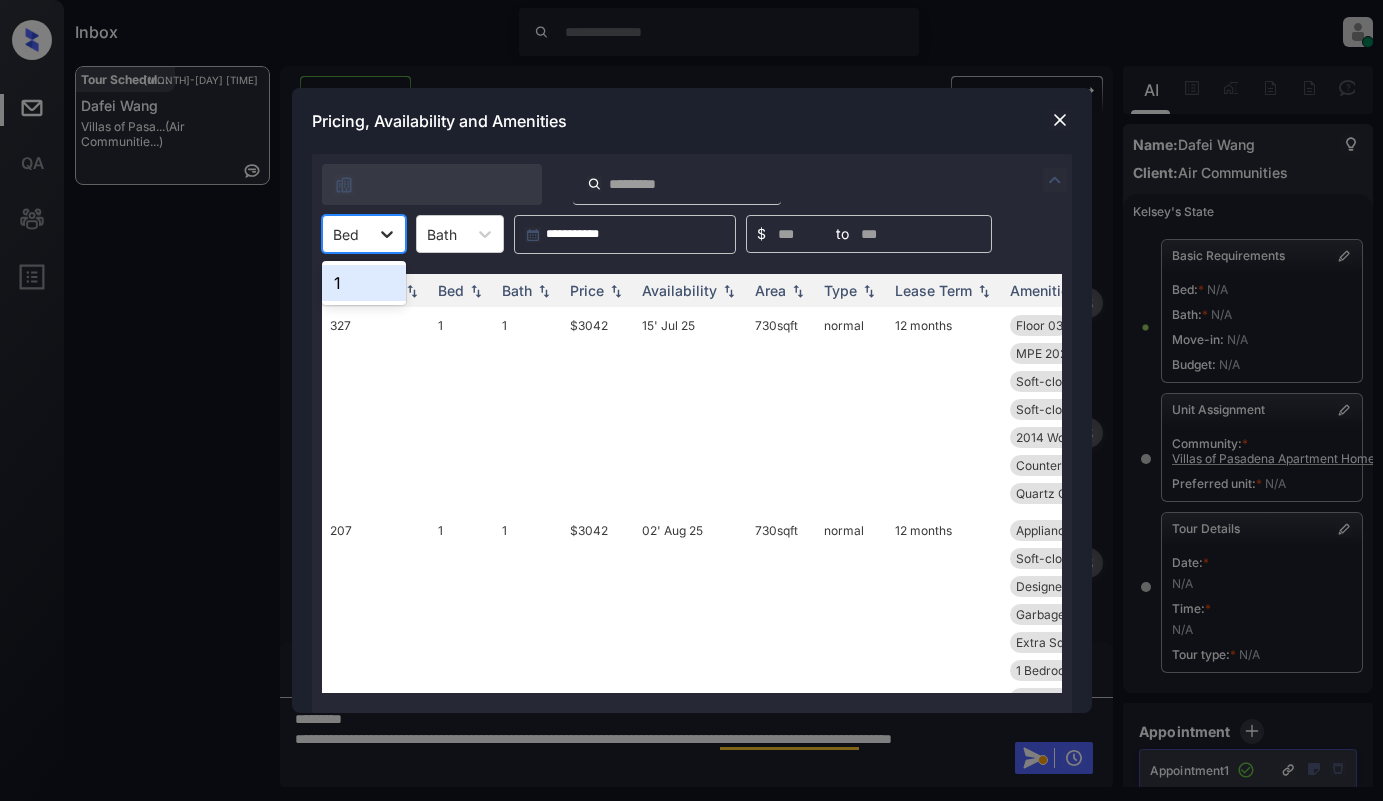 click 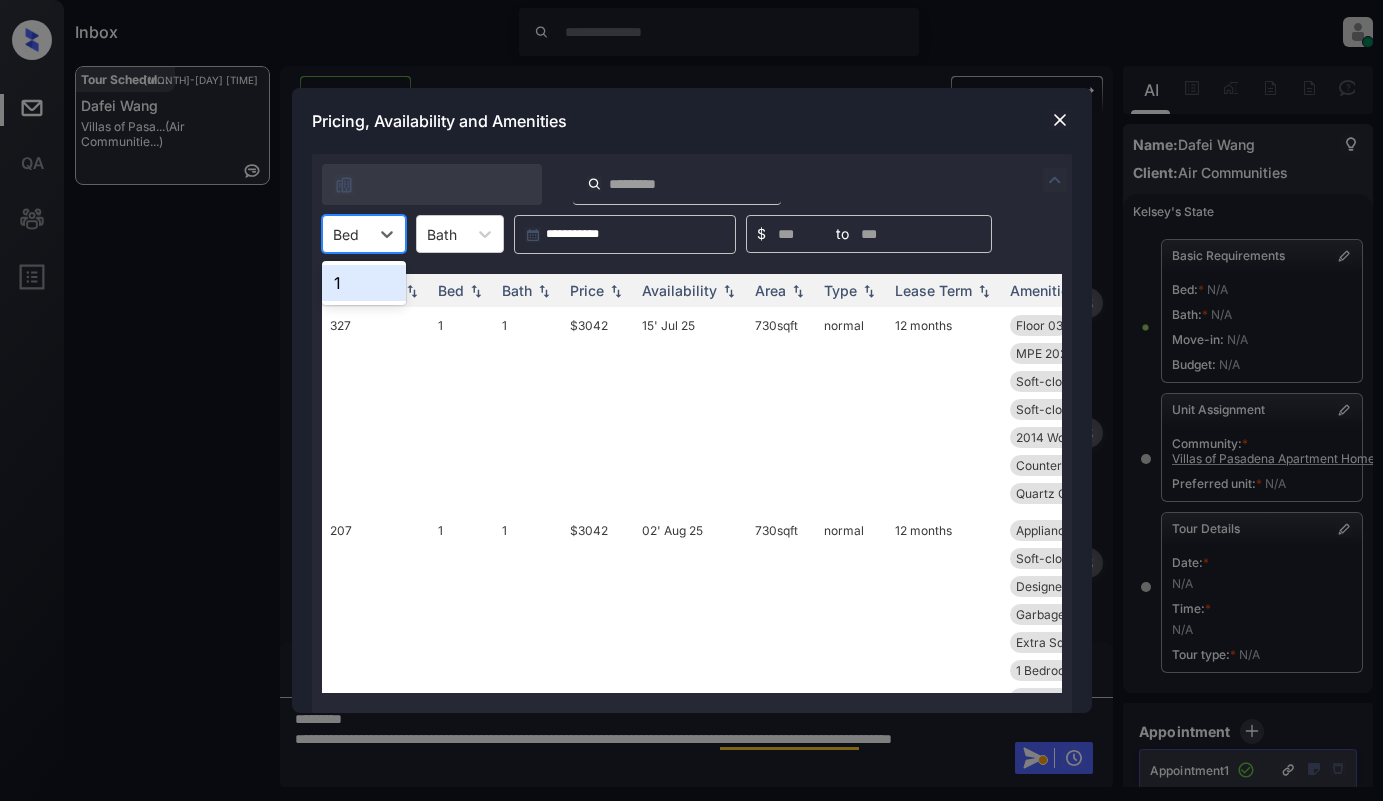 click on "1" at bounding box center (364, 283) 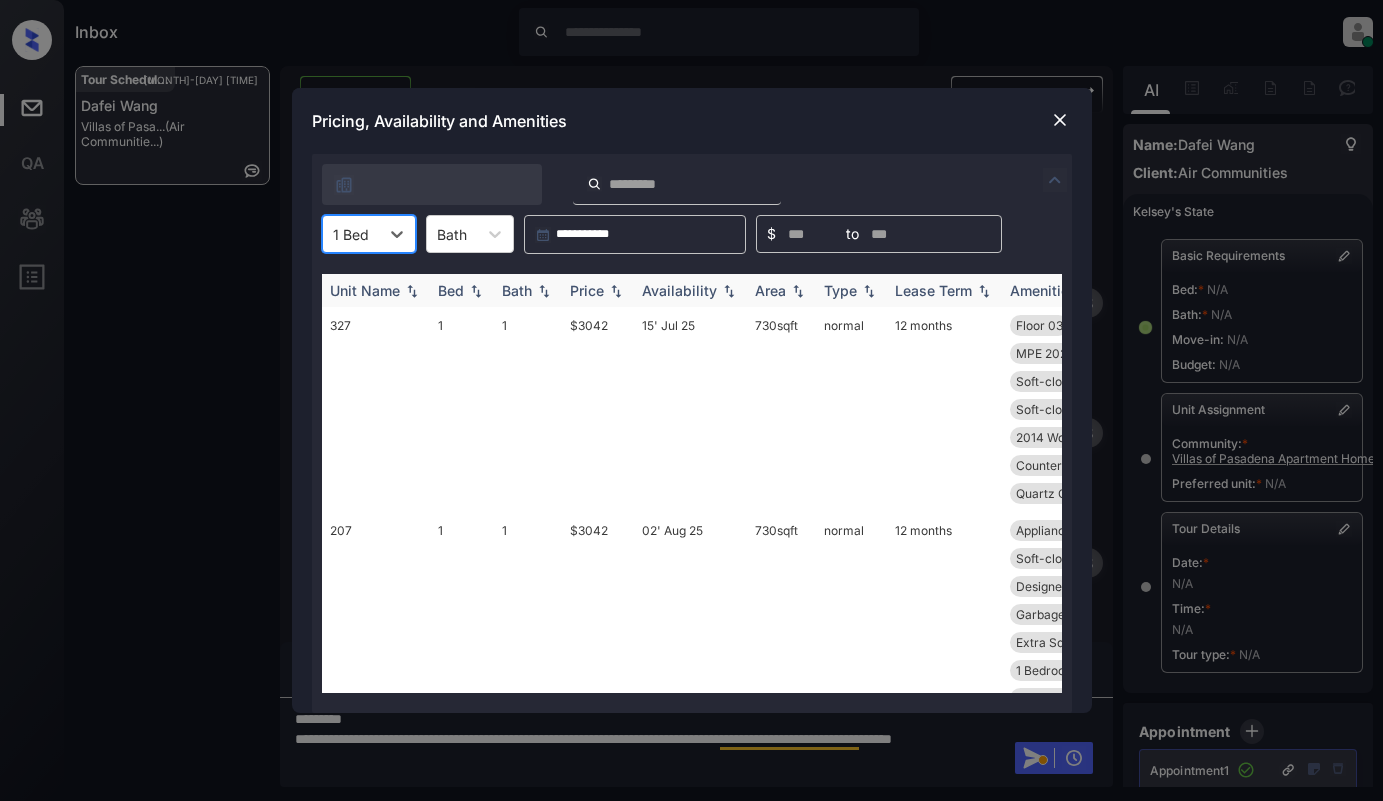 click on "Price" at bounding box center [598, 290] 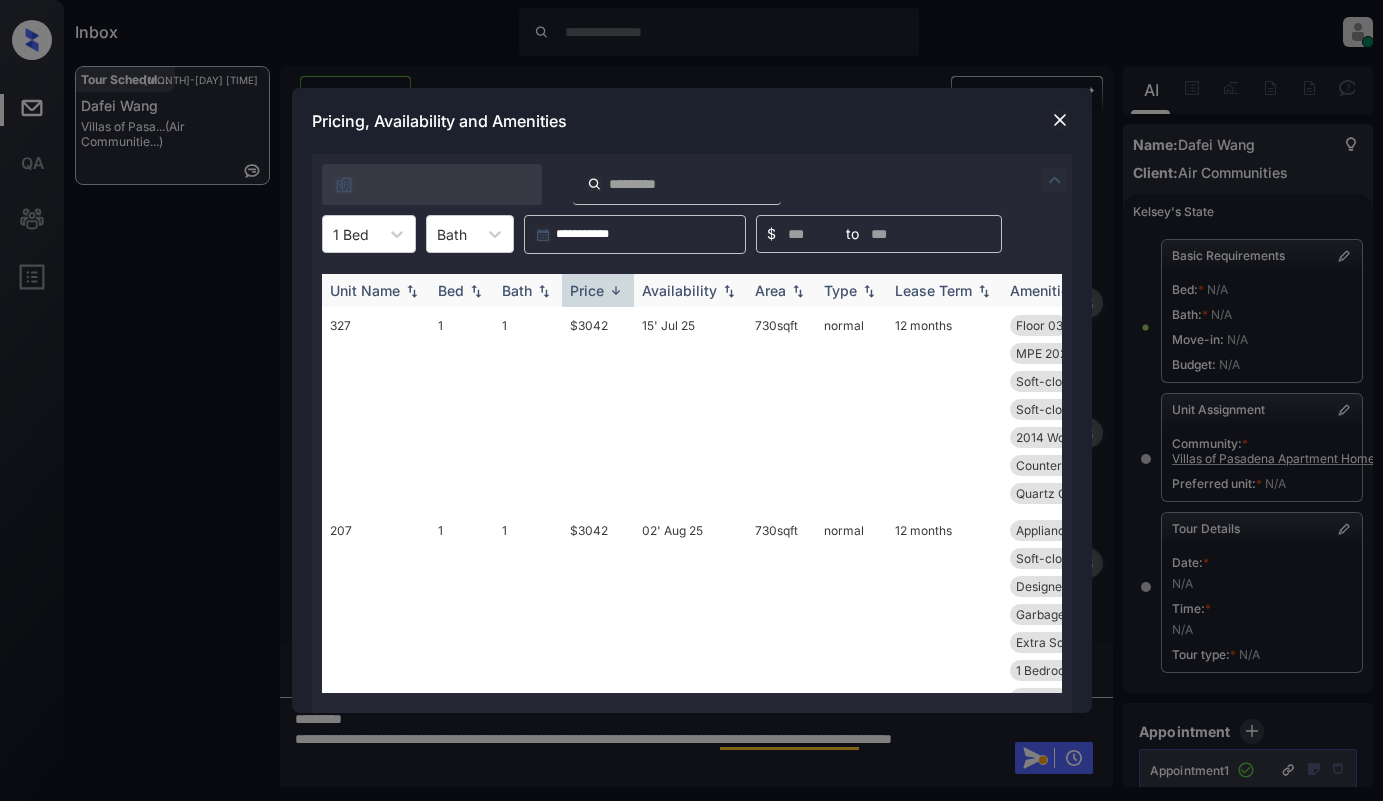 click on "Price" at bounding box center [598, 290] 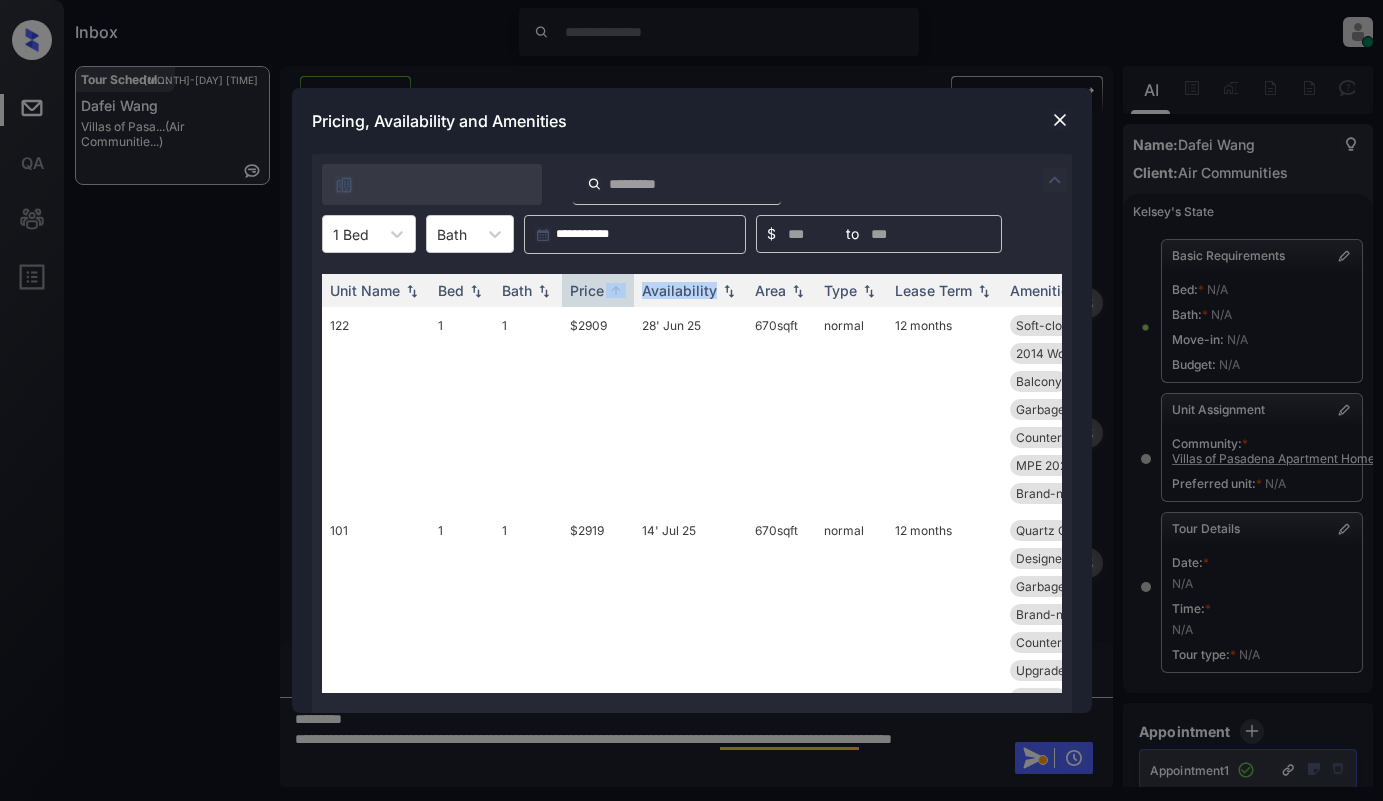click at bounding box center (1060, 120) 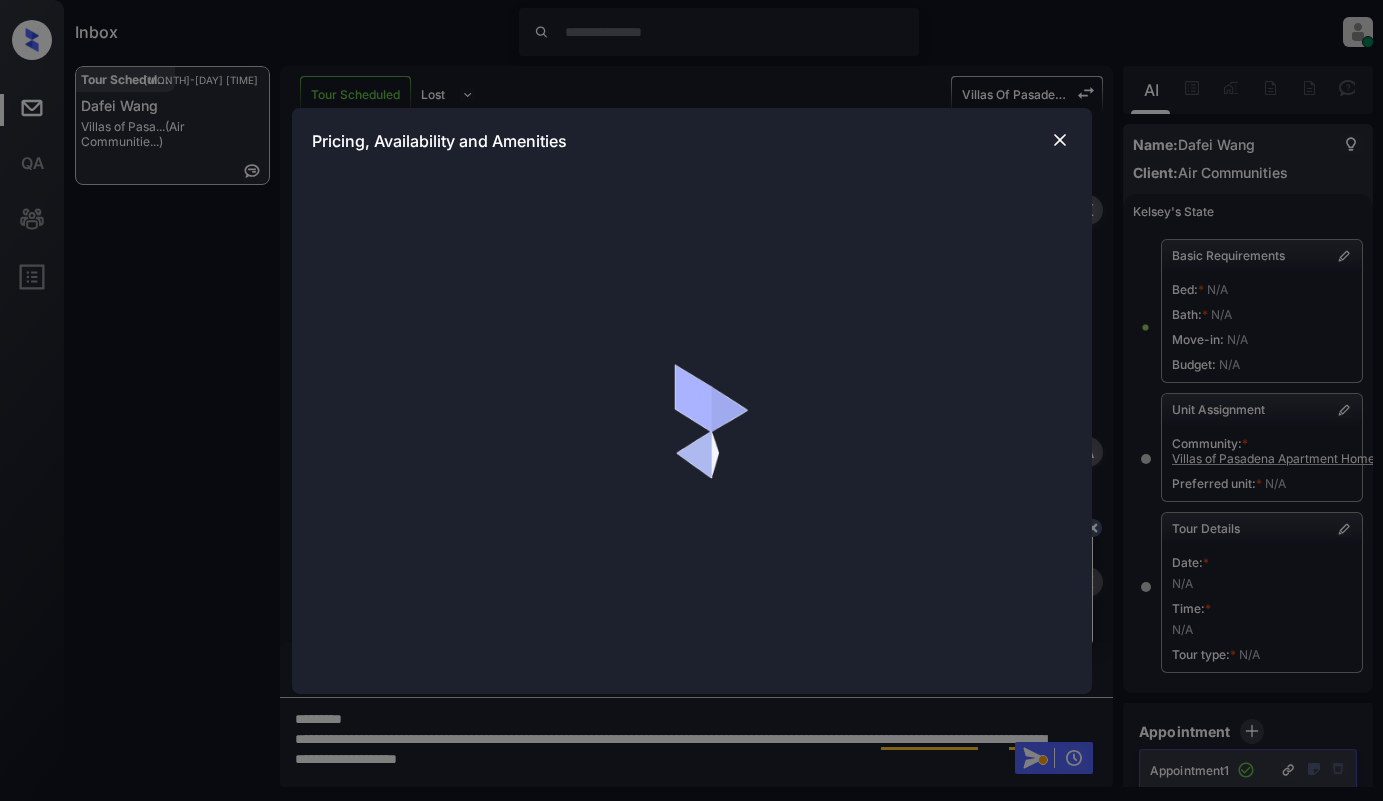 scroll, scrollTop: 0, scrollLeft: 0, axis: both 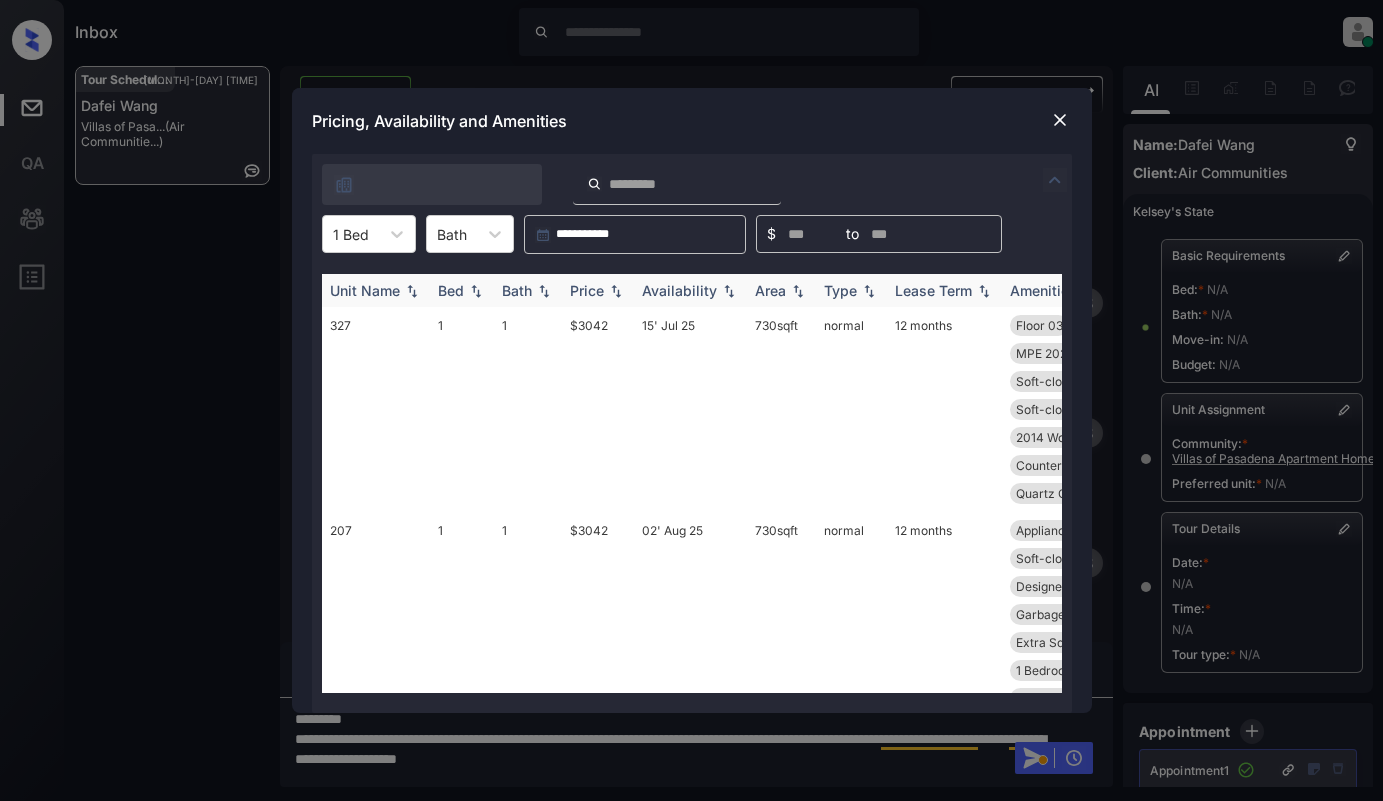 click on "Unit Name" at bounding box center (365, 290) 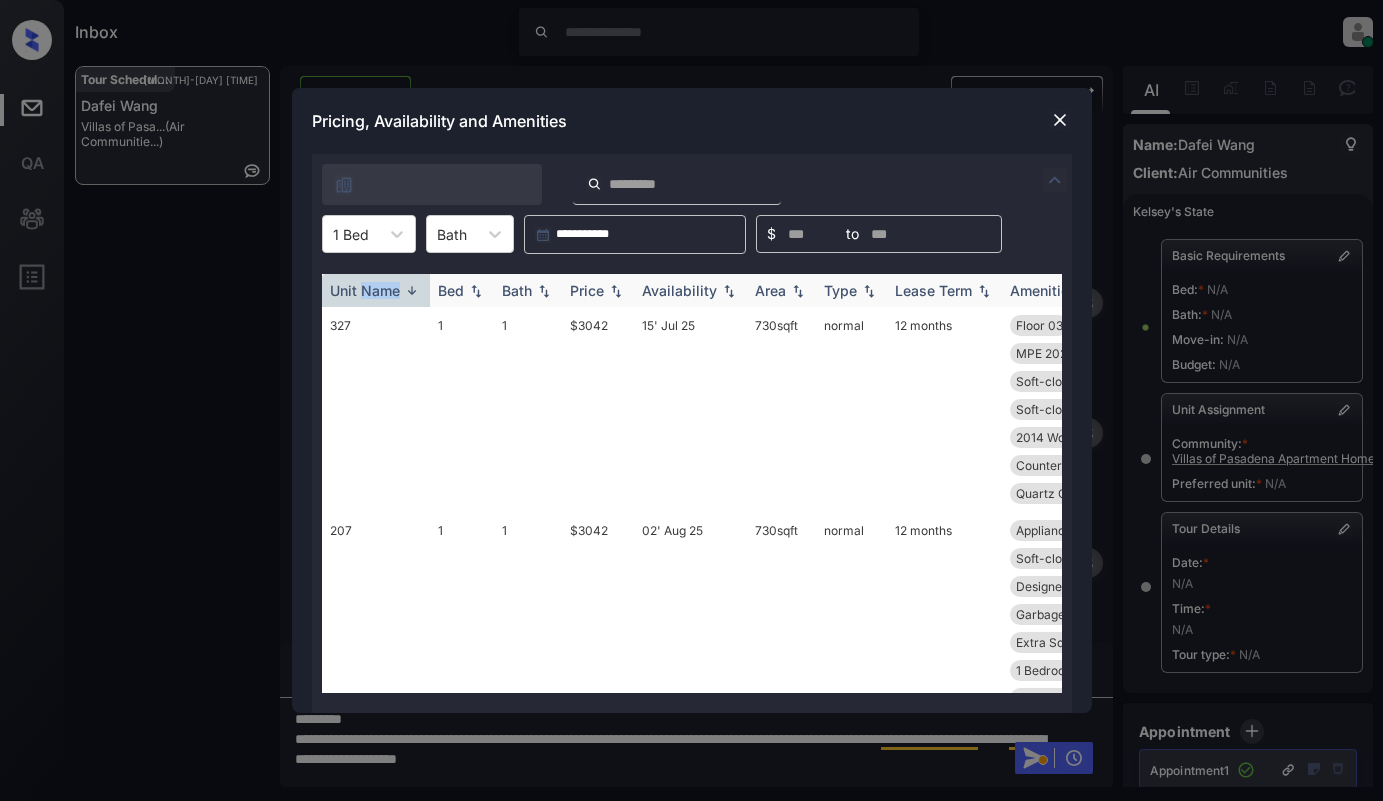 click on "Unit Name" at bounding box center (365, 290) 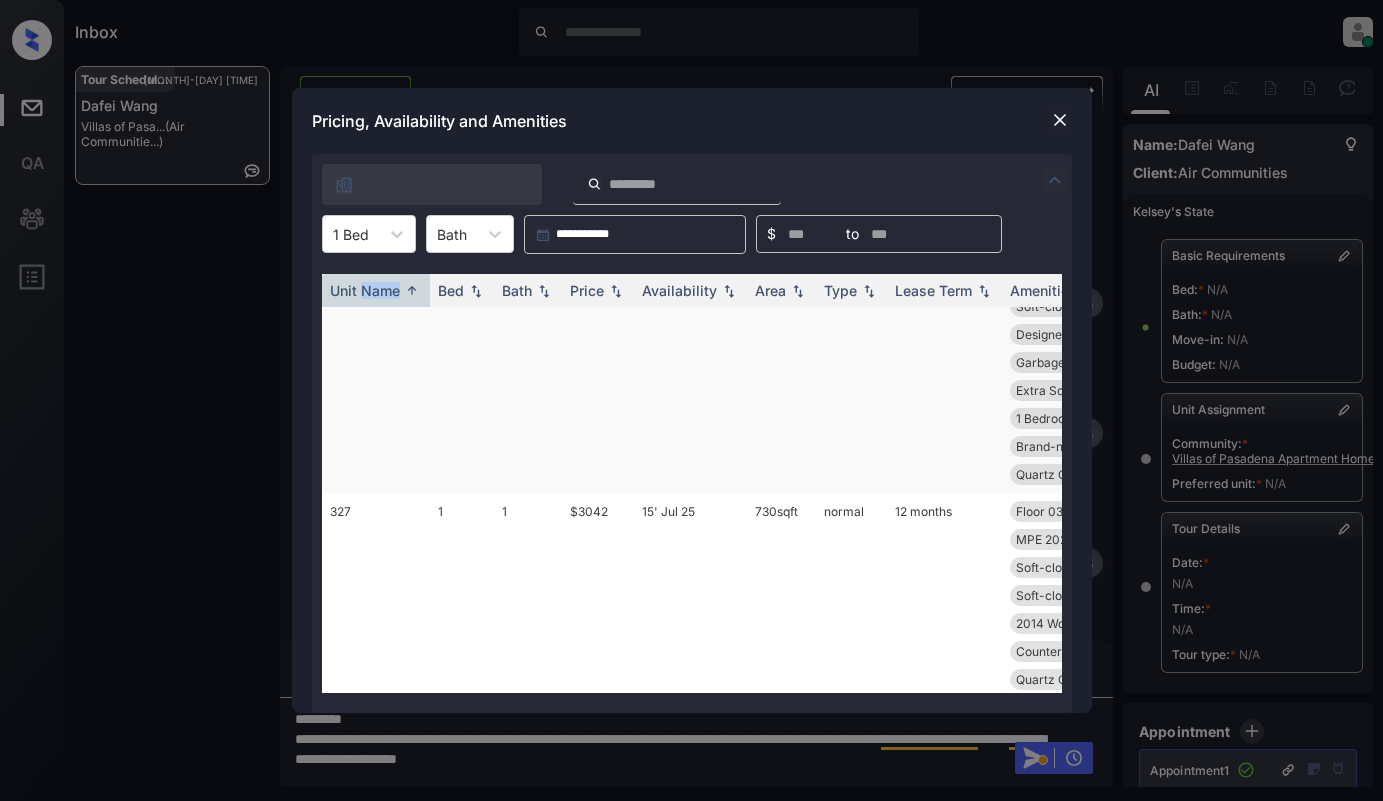 scroll, scrollTop: 505, scrollLeft: 0, axis: vertical 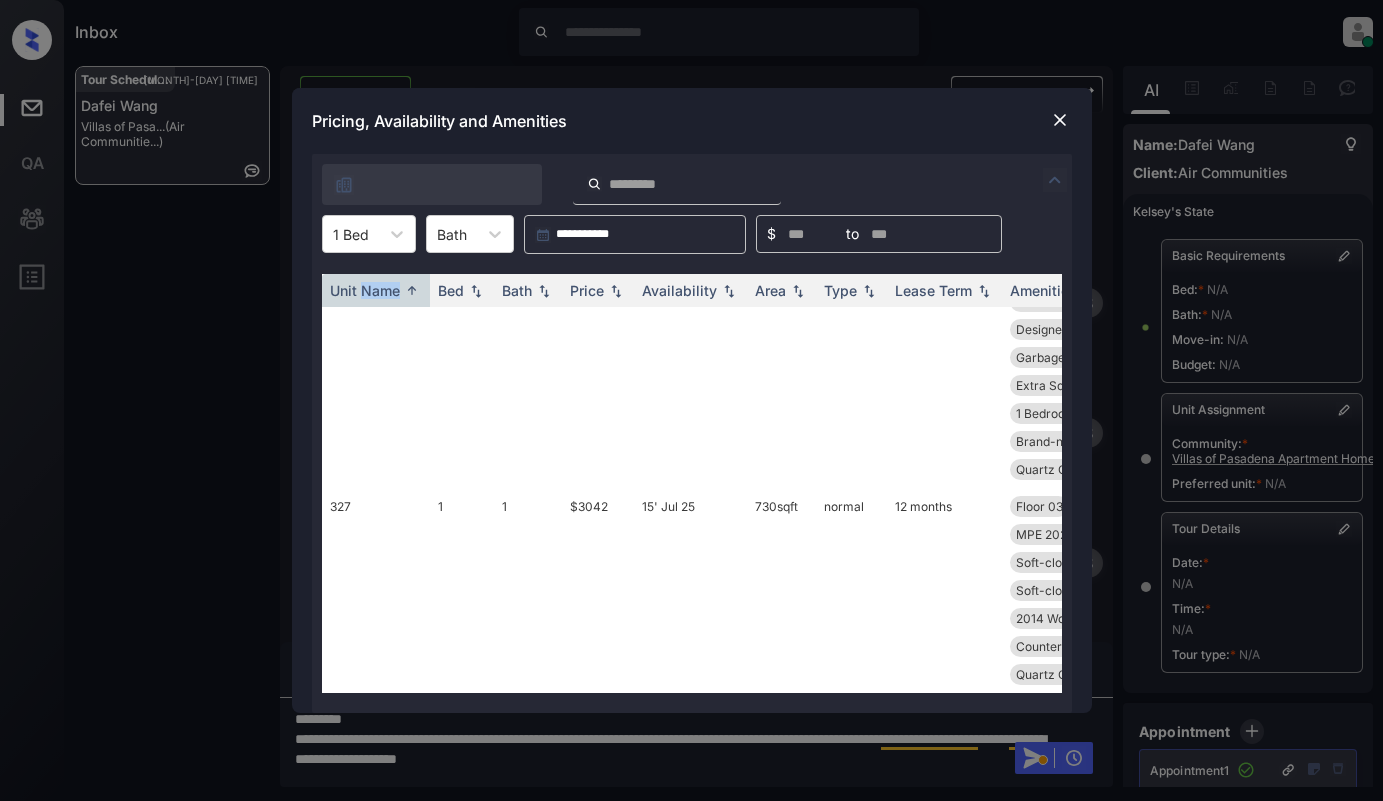 click at bounding box center [1060, 120] 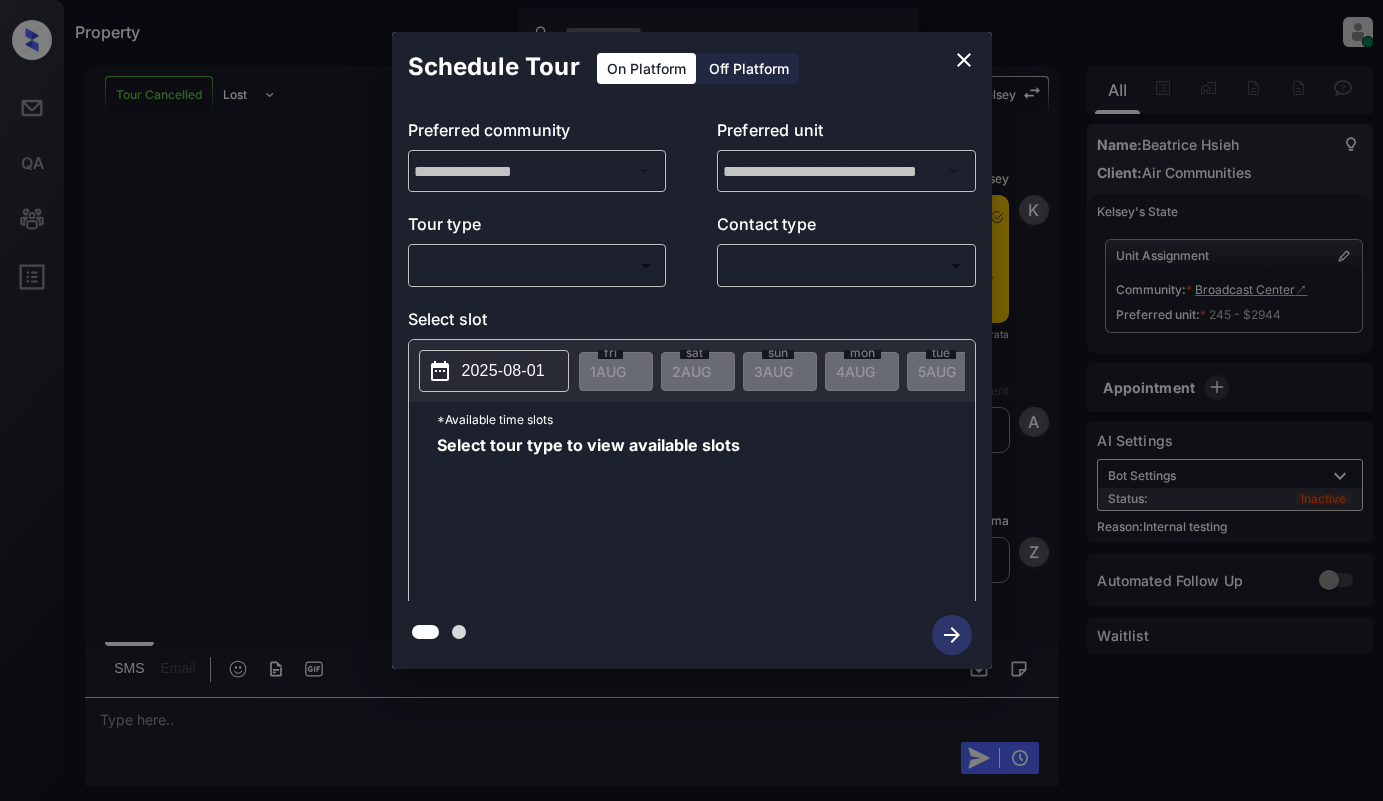 scroll, scrollTop: 0, scrollLeft: 0, axis: both 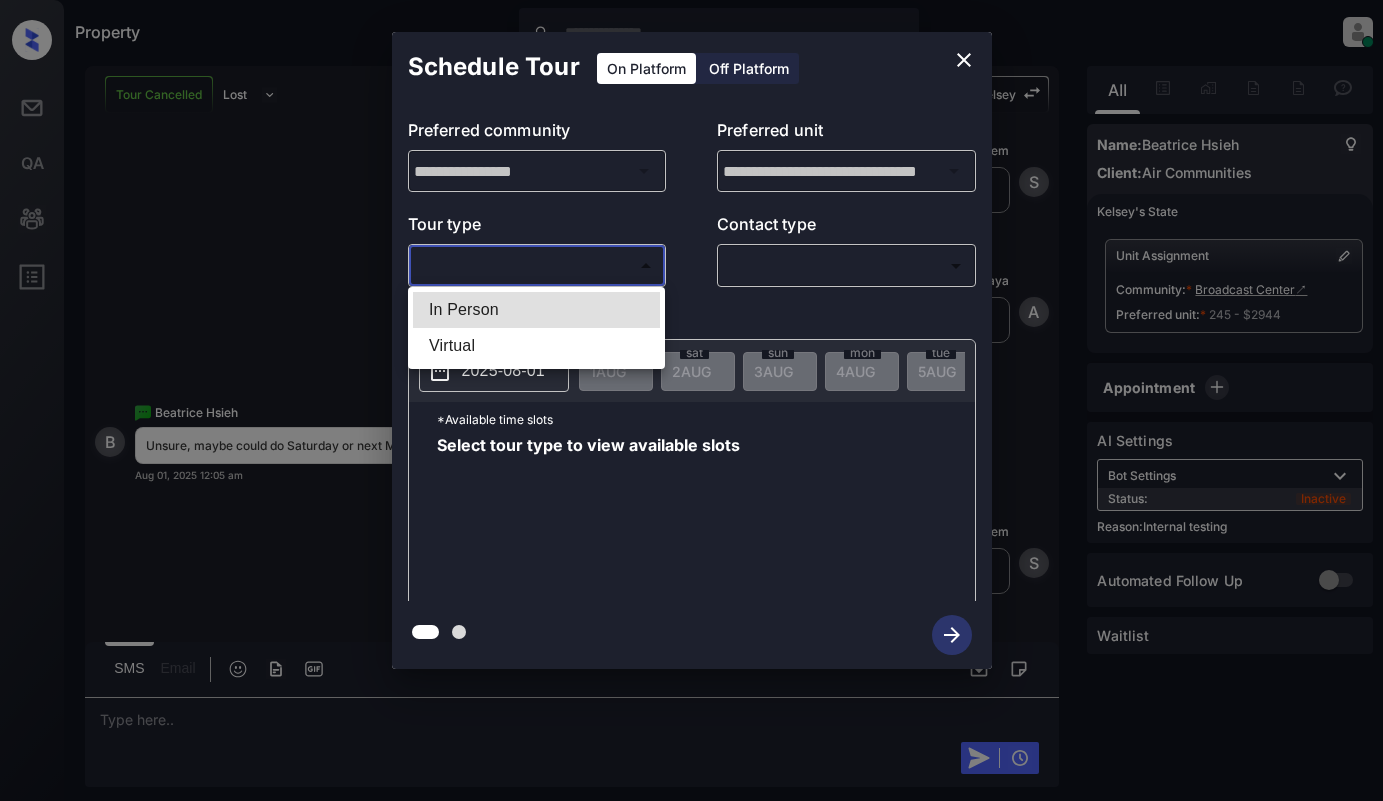 click on "Property Dominic Ceralde Online Set yourself   offline Set yourself   on break Profile Switch to  light  mode Sign out Tour Cancelled Lost Lead Sentiment: Angry Upon sliding the acknowledgement:  Lead will move to lost stage. * ​ SMS and call option will be set to opt out. AFM will be turned off for the lead. Kelsey New Message Kelsey Notes Note: https://conversation.getzuma.com/688072a50f0032ab404decf6 - Paste this link into your browser to view Kelsey’s conversation with the prospect Jul 22, 2025 10:27 pm  Sync'd w  entrata K New Message Agent Lead created via ilsWebhook in Inbound stage. Jul 22, 2025 10:27 pm A New Message Zuma Lead transferred to leasing agent: kelsey Jul 22, 2025 10:27 pm Z New Message Kelsey Due to the activation of disableLeadTransfer feature flag, Kelsey will no longer transfer ownership of this CRM guest card Jul 22, 2025 10:27 pm K New Message Agent AFM Request sent to Kelsey. Jul 22, 2025 10:27 pm A Agent A" at bounding box center [691, 400] 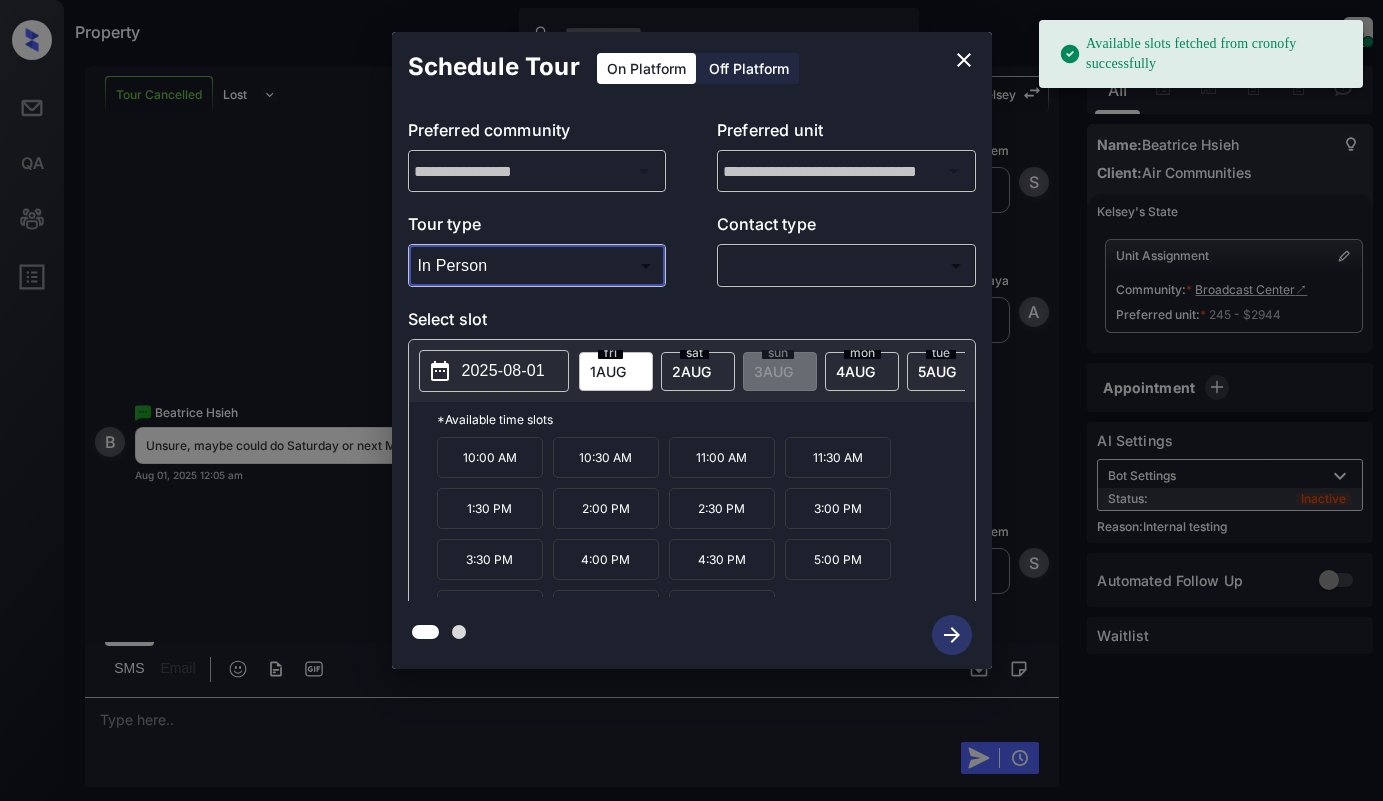 click on "sat 2 AUG" at bounding box center [698, 371] 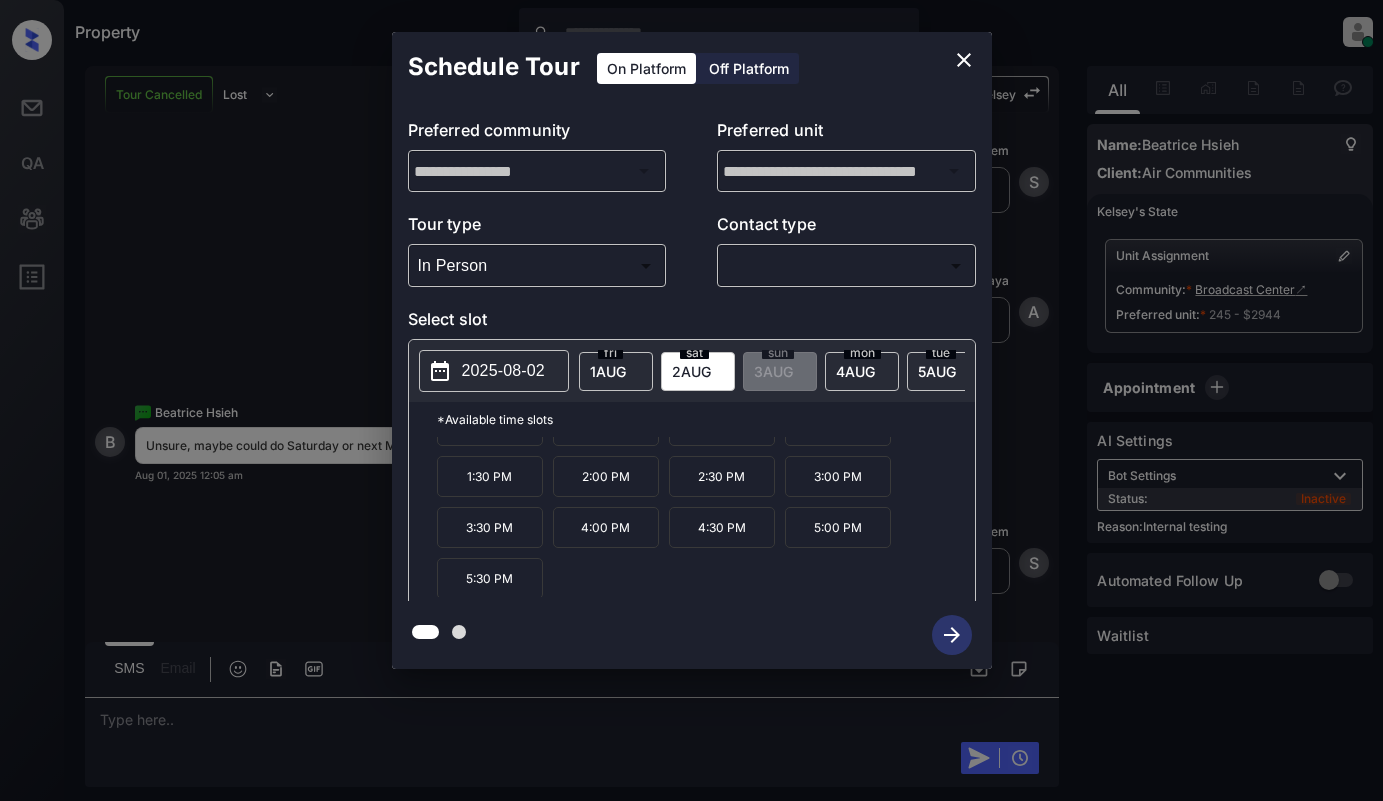 scroll, scrollTop: 34, scrollLeft: 0, axis: vertical 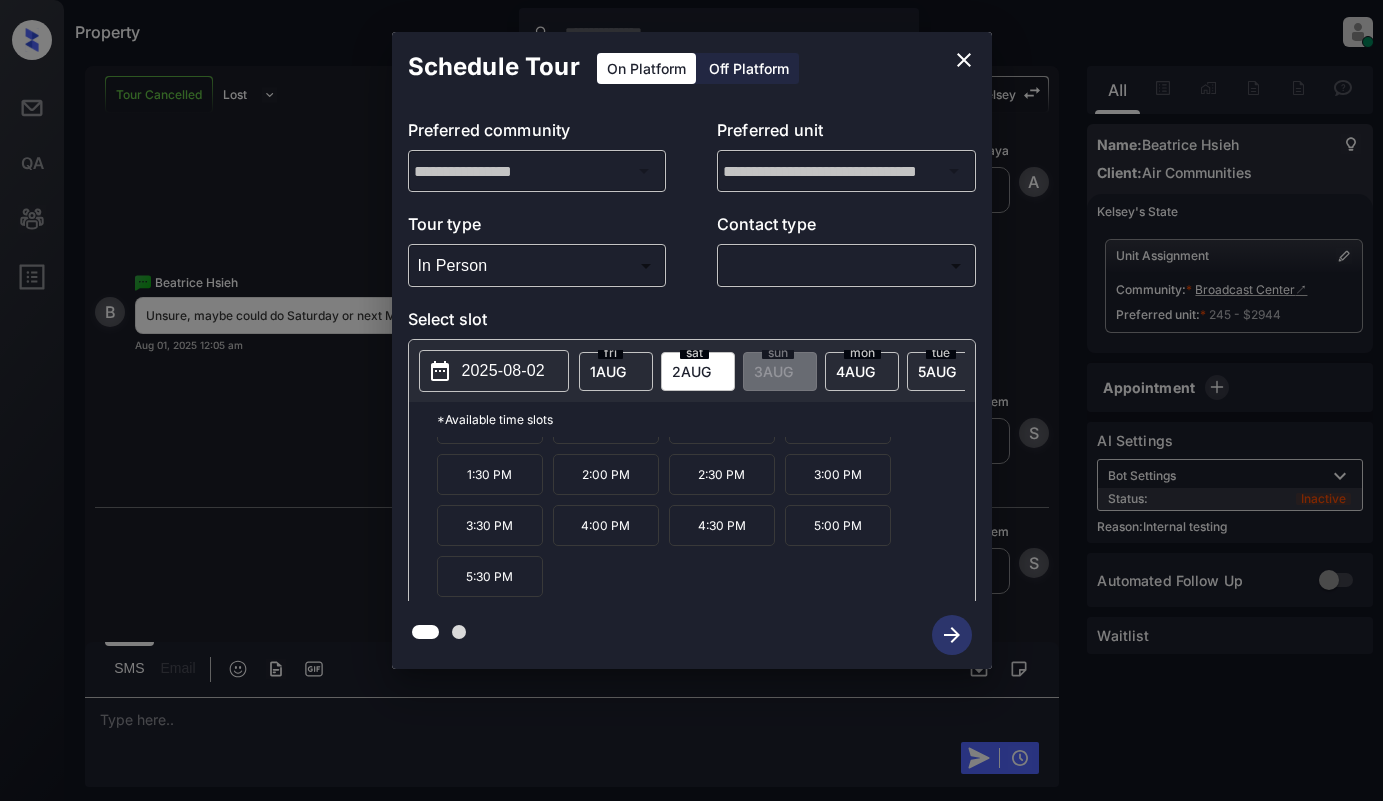 click on "2025-08-02" at bounding box center (503, 371) 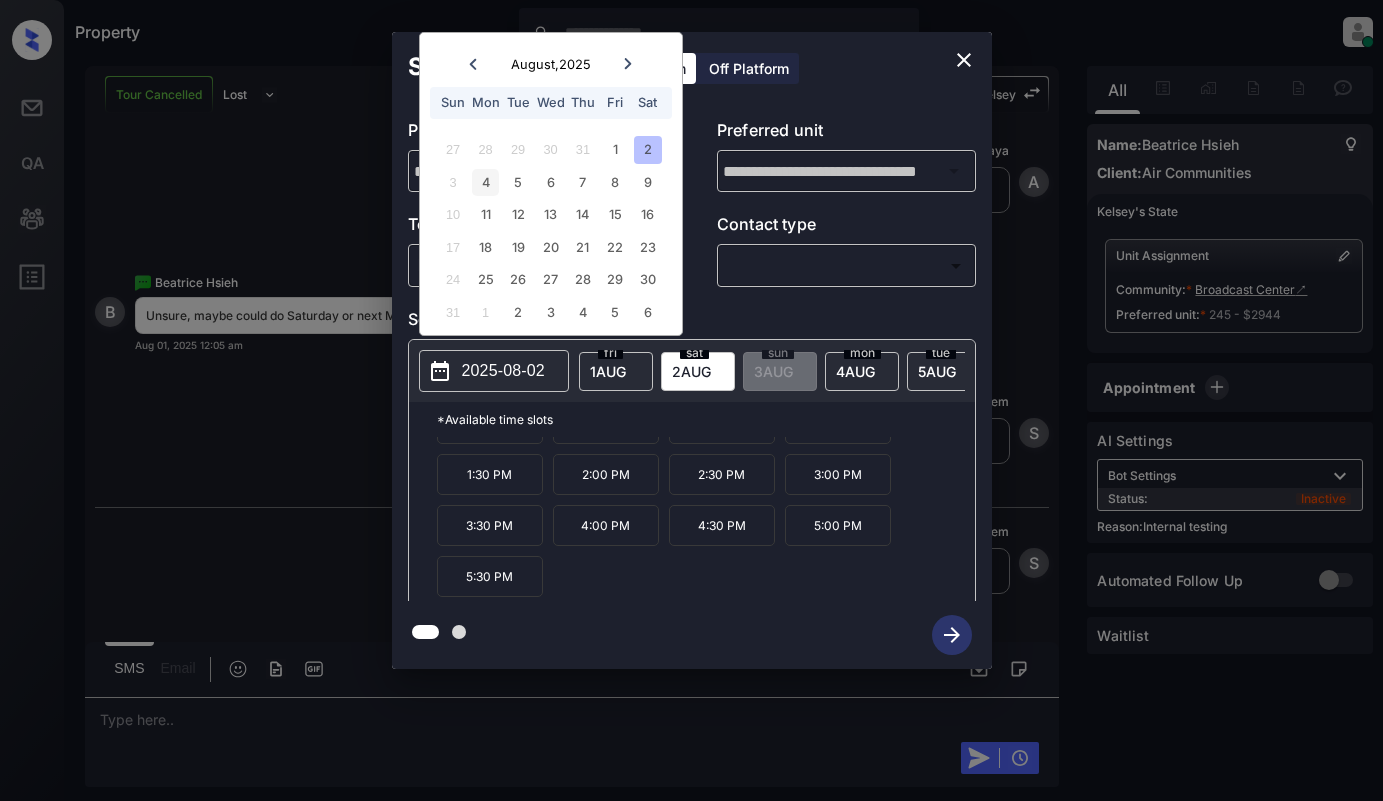 click on "4" at bounding box center [485, 182] 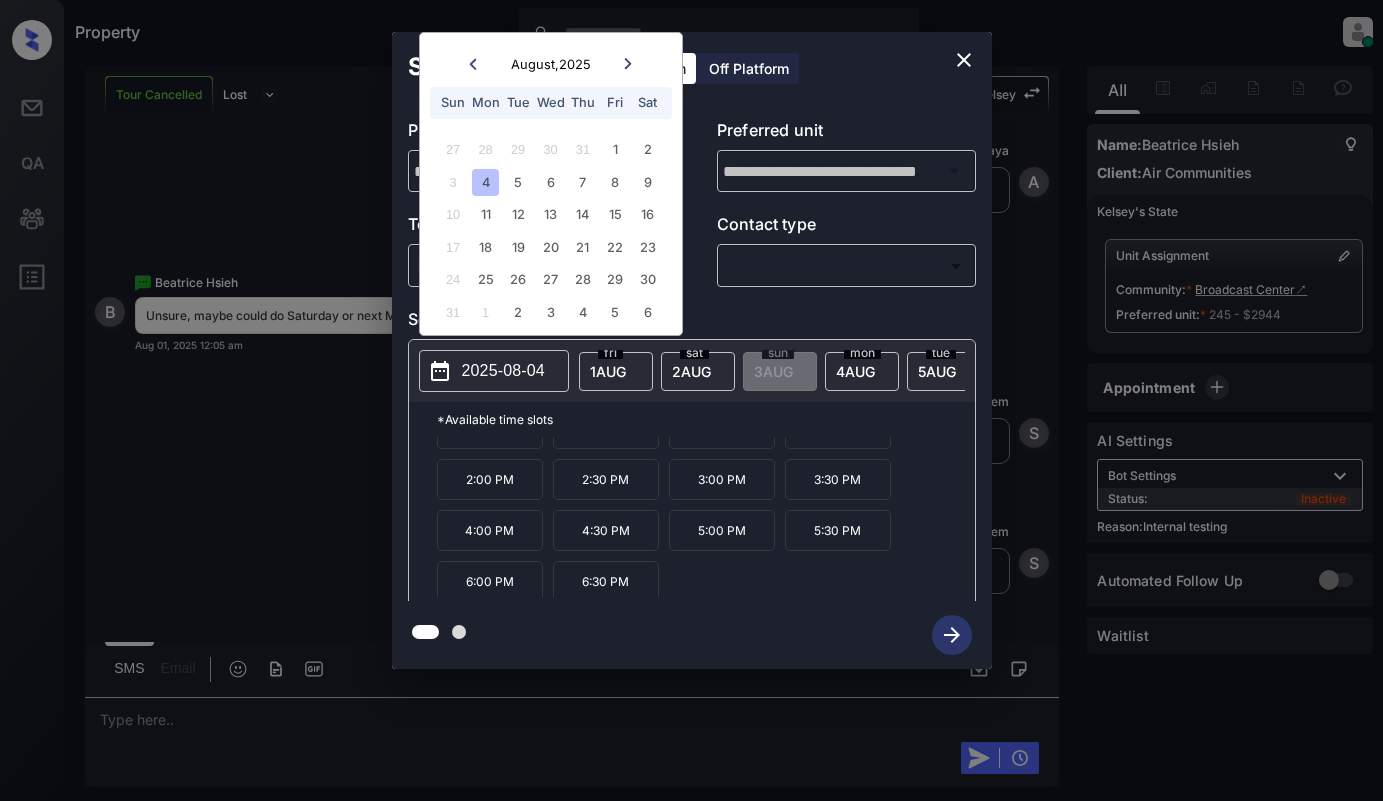 scroll, scrollTop: 85, scrollLeft: 0, axis: vertical 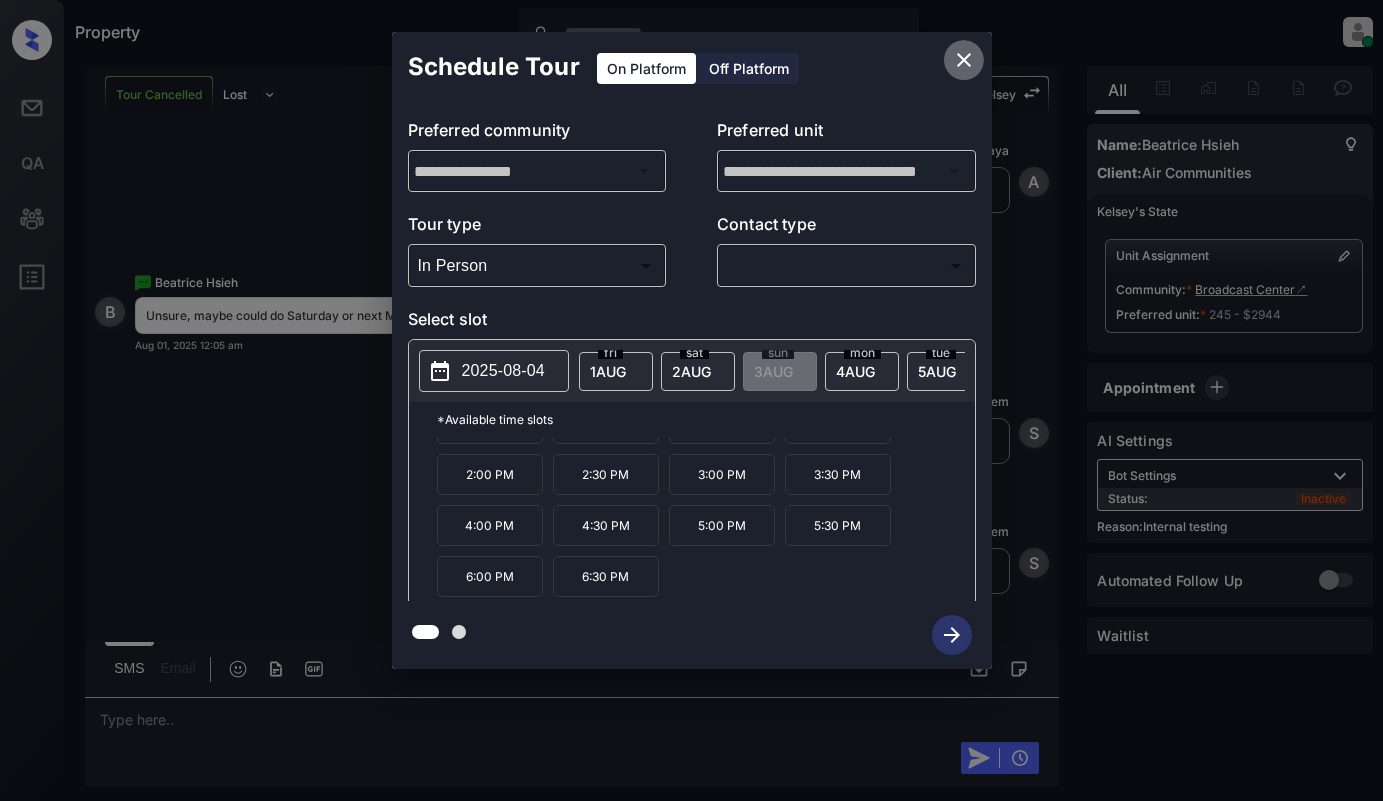 click at bounding box center (964, 60) 